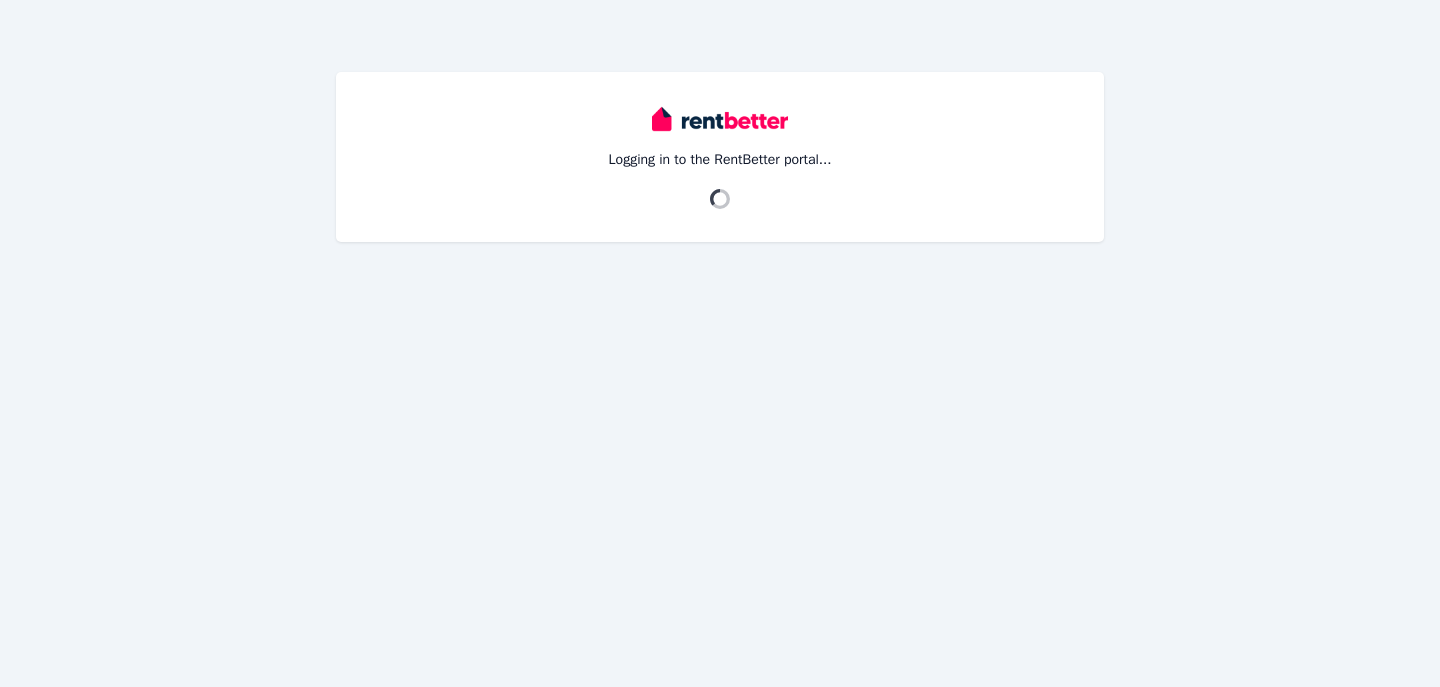 scroll, scrollTop: 0, scrollLeft: 0, axis: both 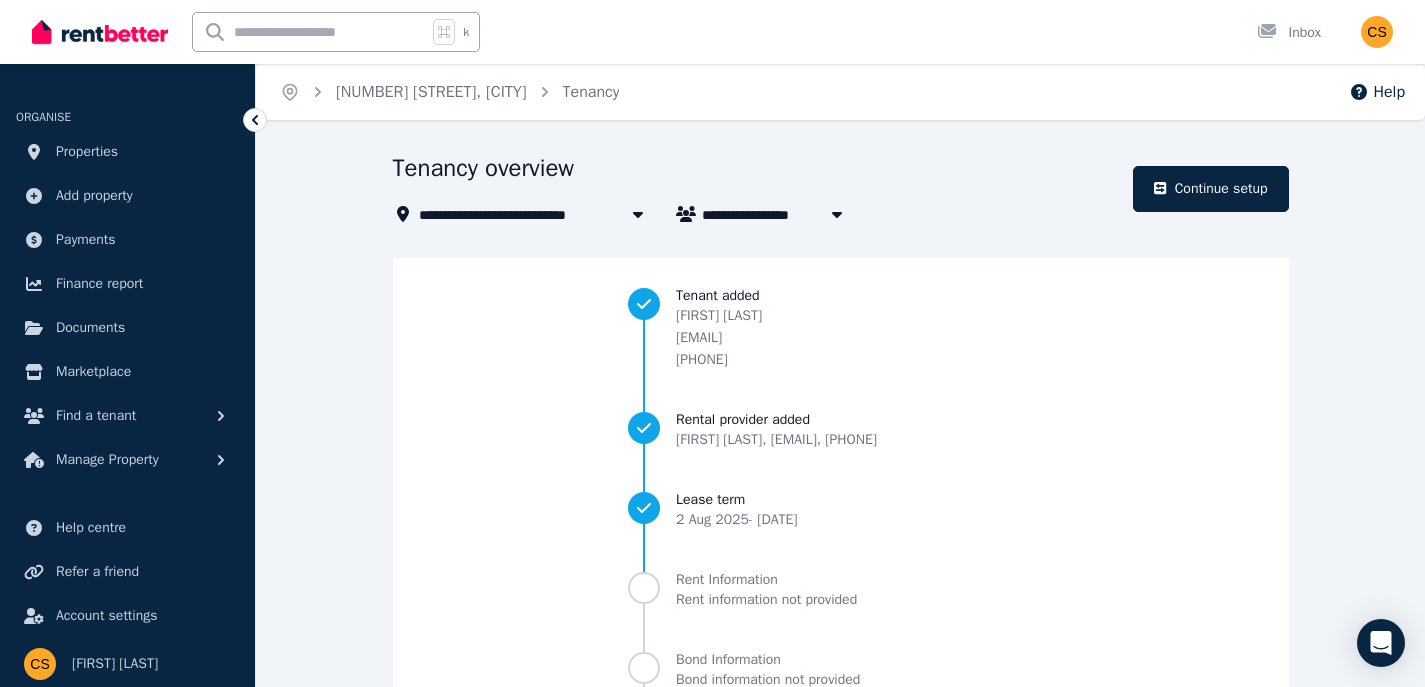 click 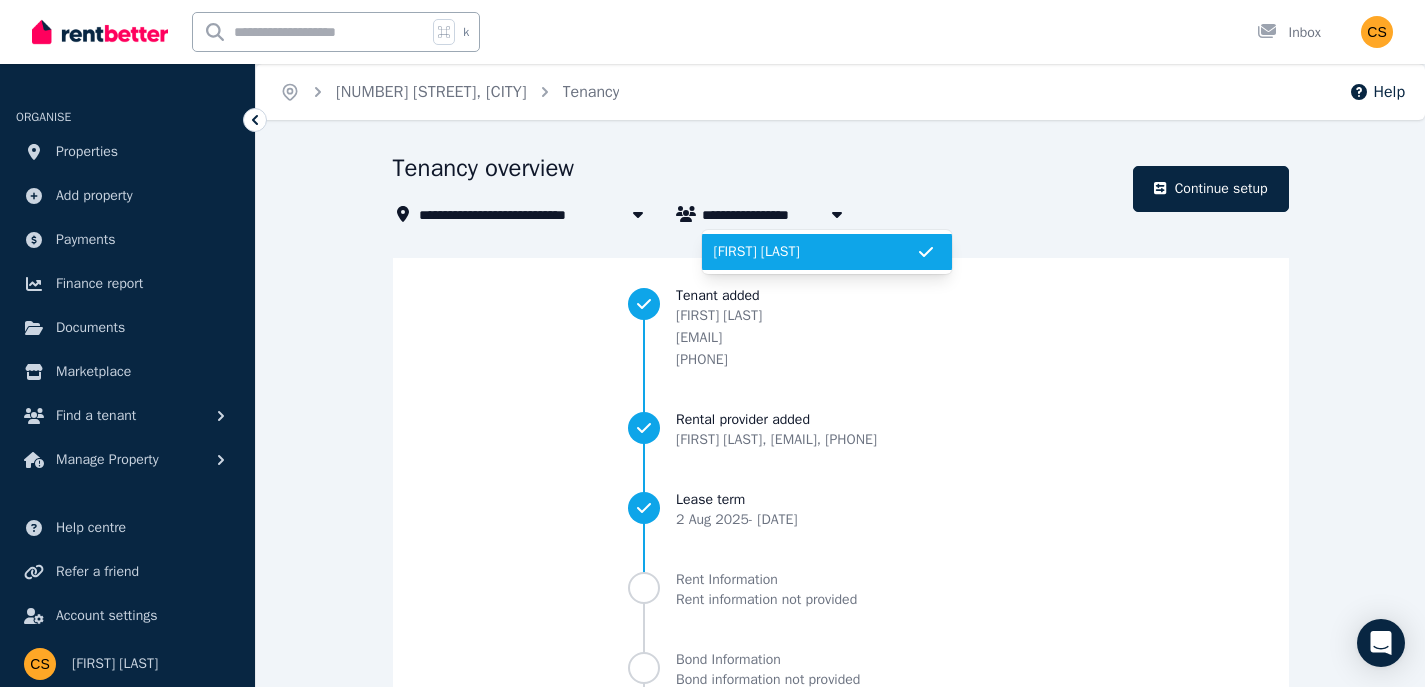 click on "**********" at bounding box center (757, 214) 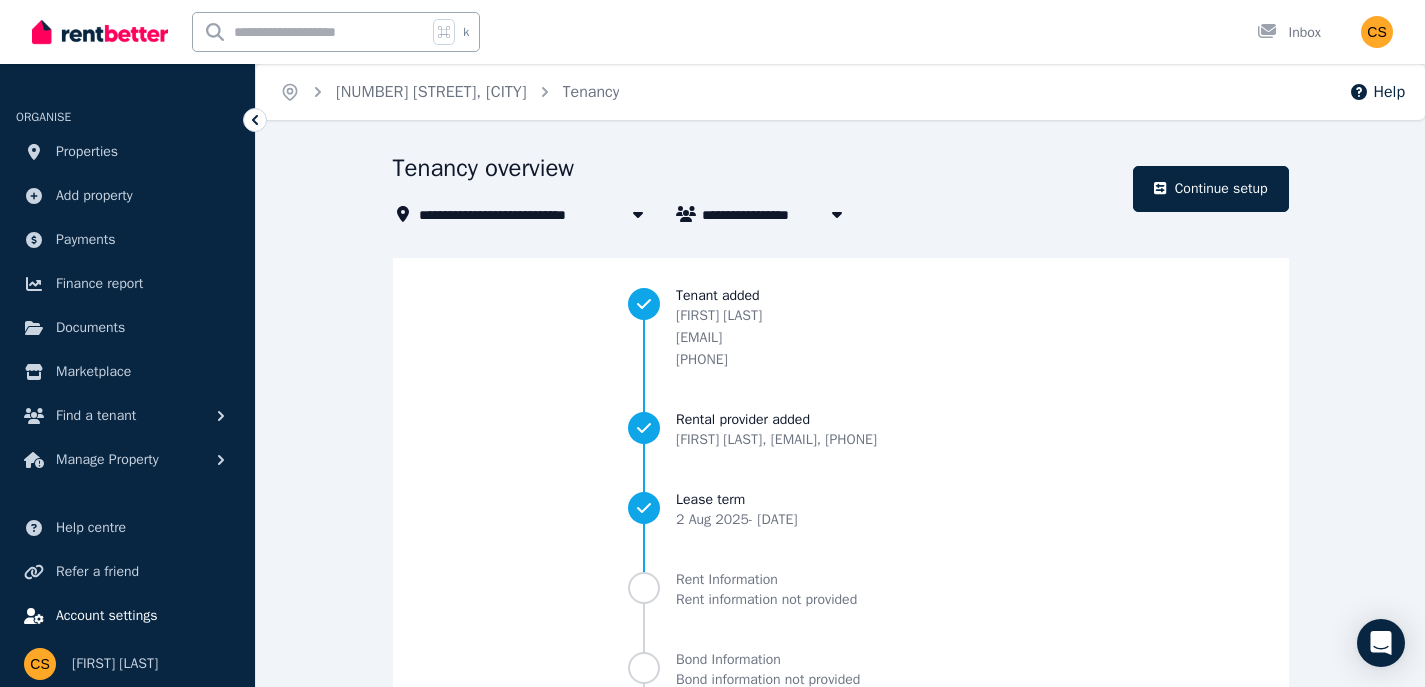 click on "Account settings" at bounding box center [107, 616] 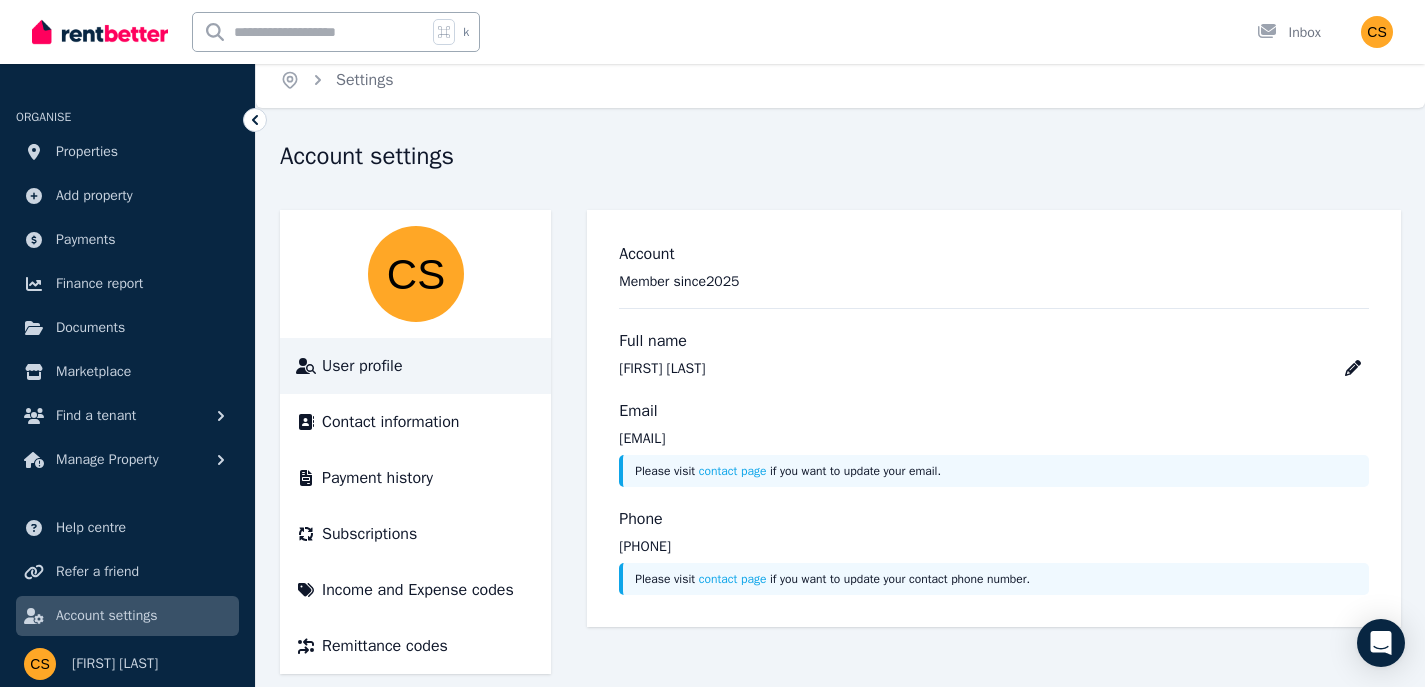 scroll, scrollTop: 0, scrollLeft: 0, axis: both 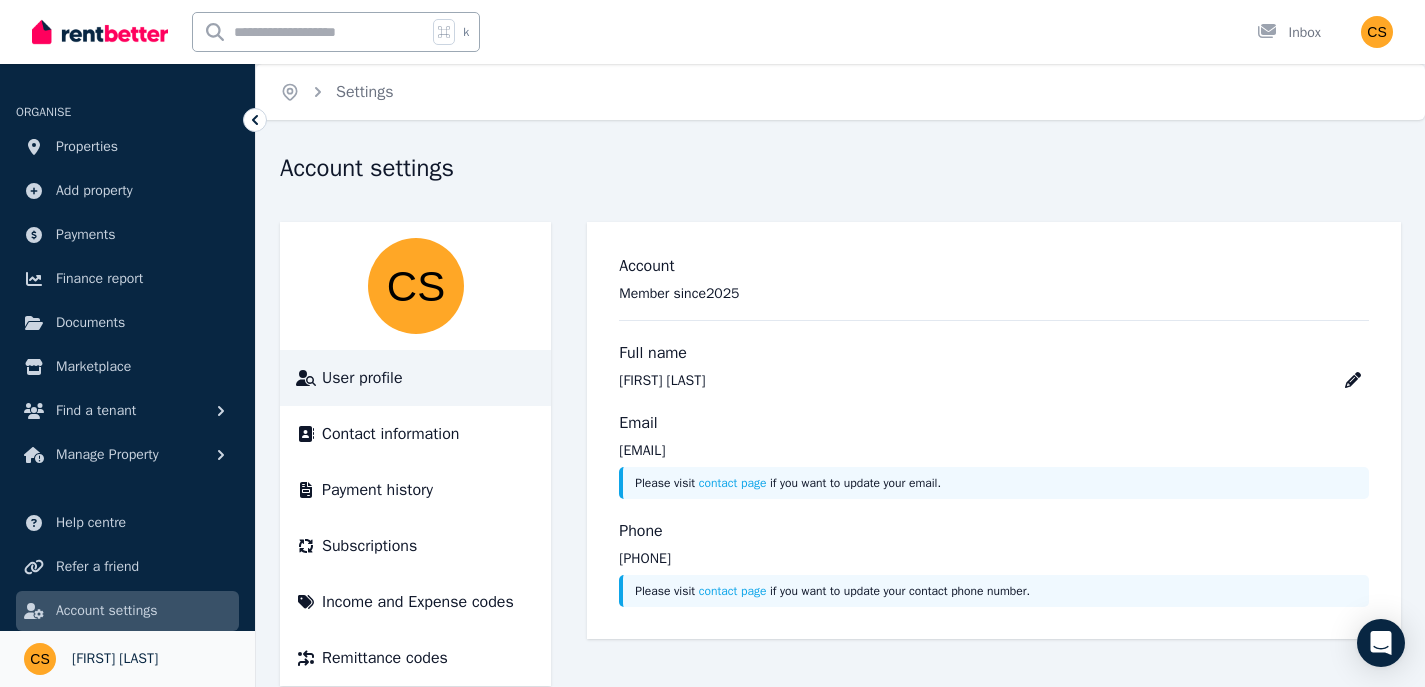 click on "[FIRST] [LAST]" at bounding box center (115, 659) 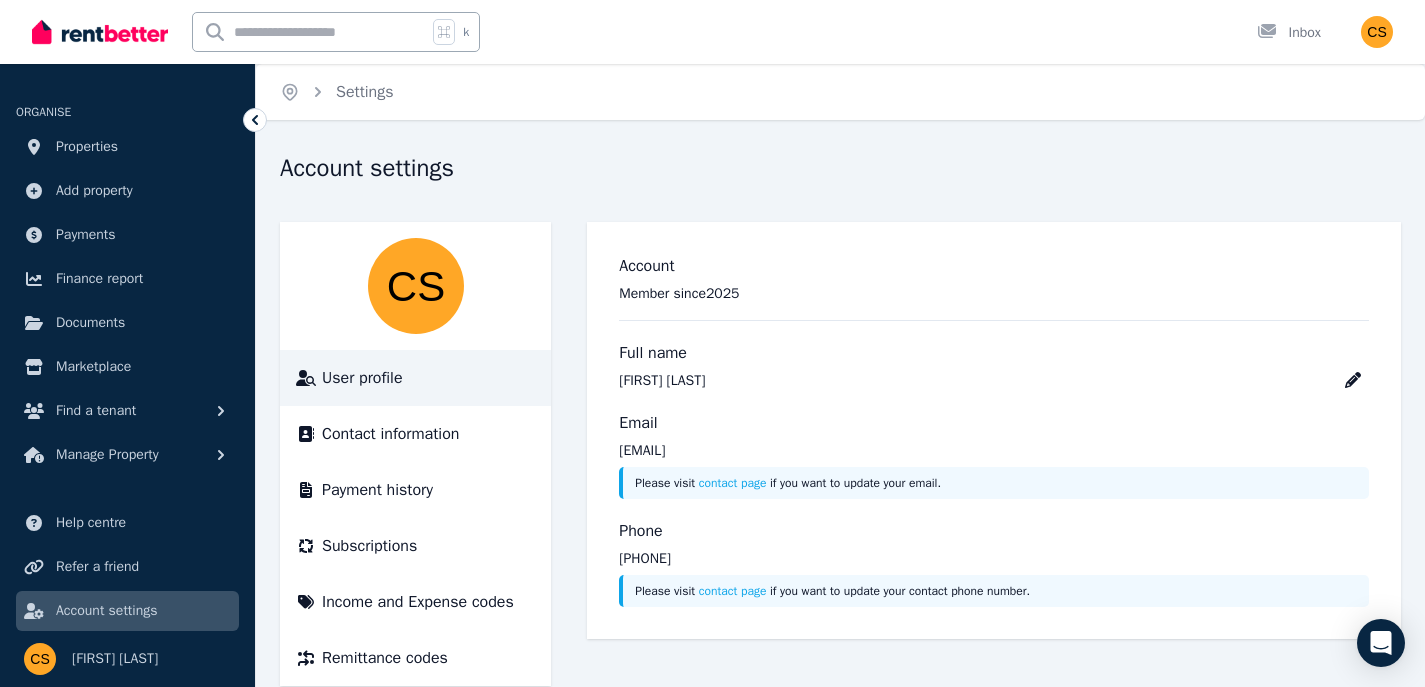 click on "User profile" at bounding box center (362, 378) 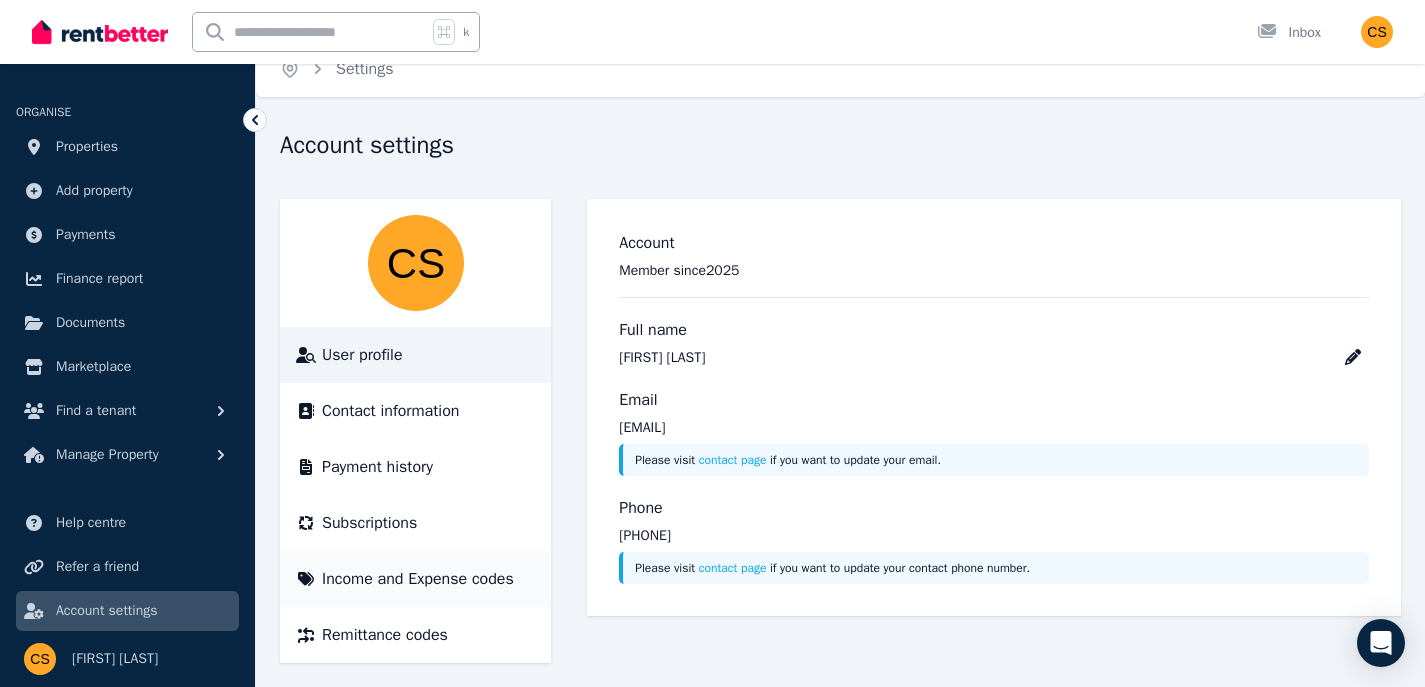 scroll, scrollTop: 35, scrollLeft: 0, axis: vertical 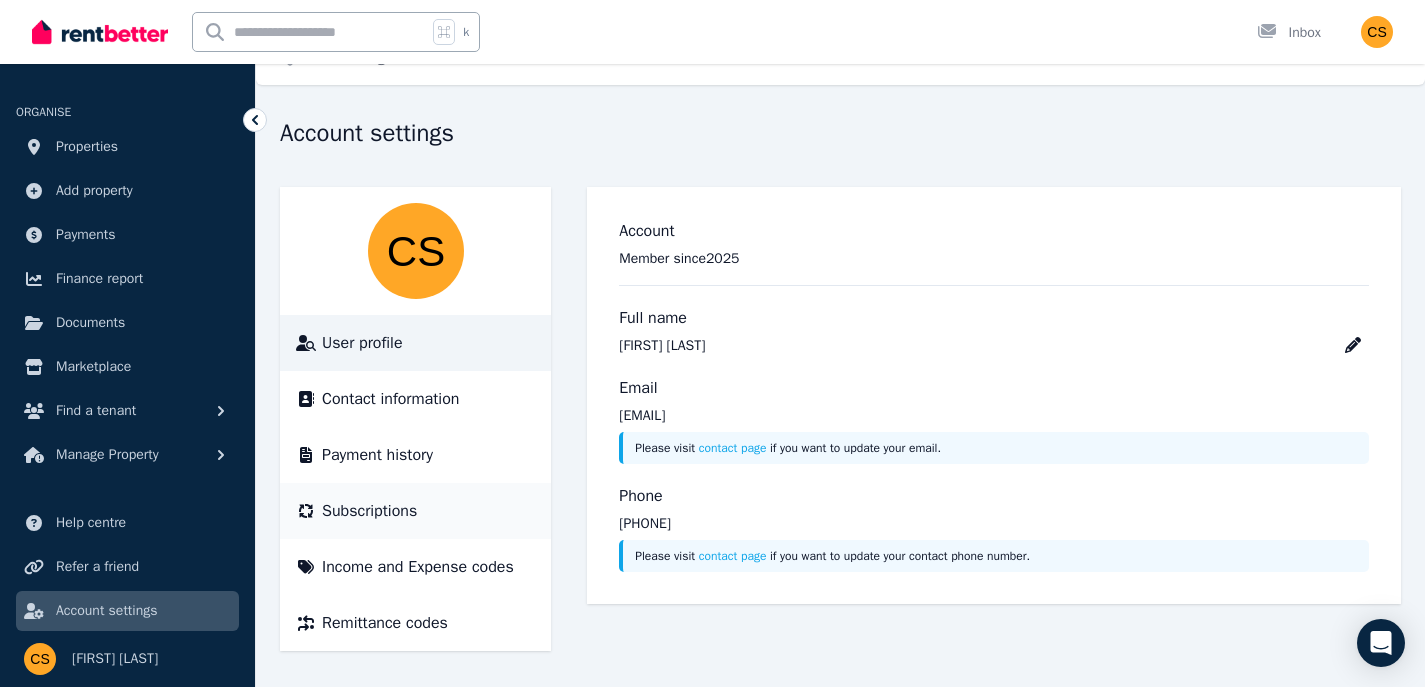 click on "Subscriptions" at bounding box center (369, 511) 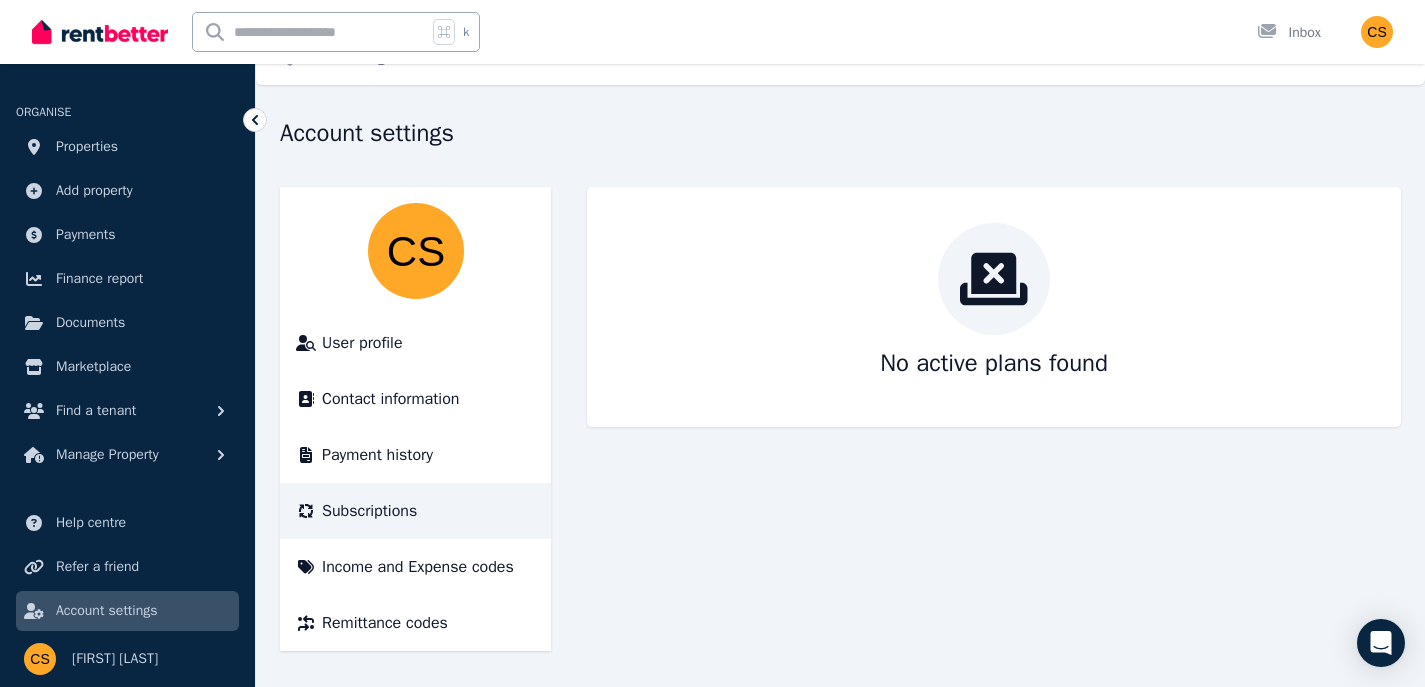 scroll, scrollTop: 0, scrollLeft: 0, axis: both 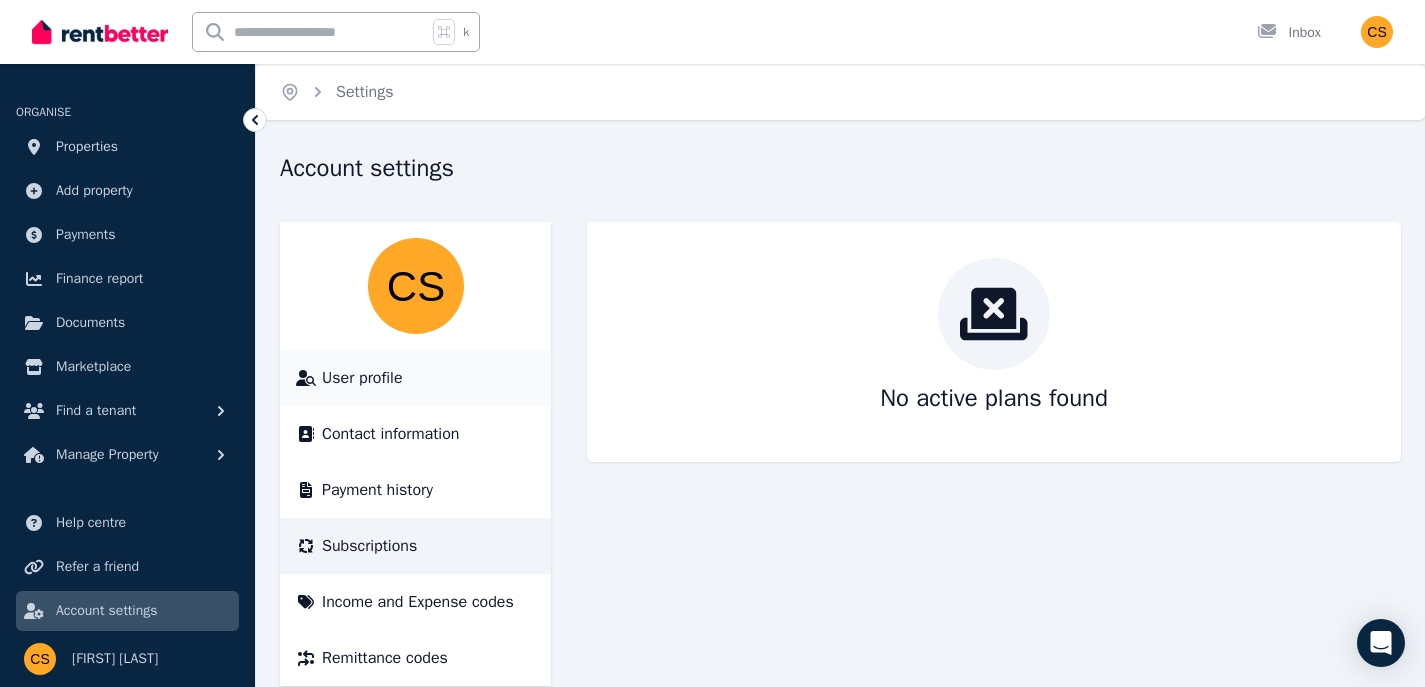 click on "User profile" at bounding box center [362, 378] 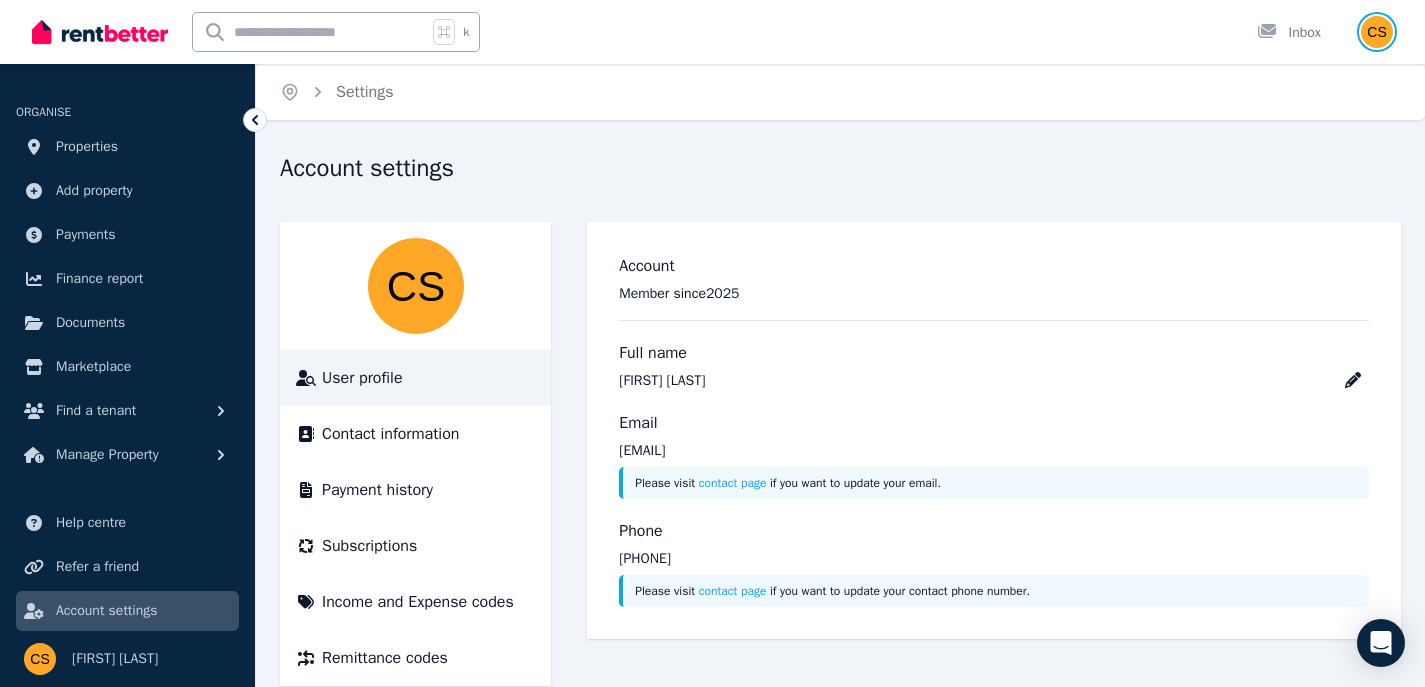 click at bounding box center [1377, 32] 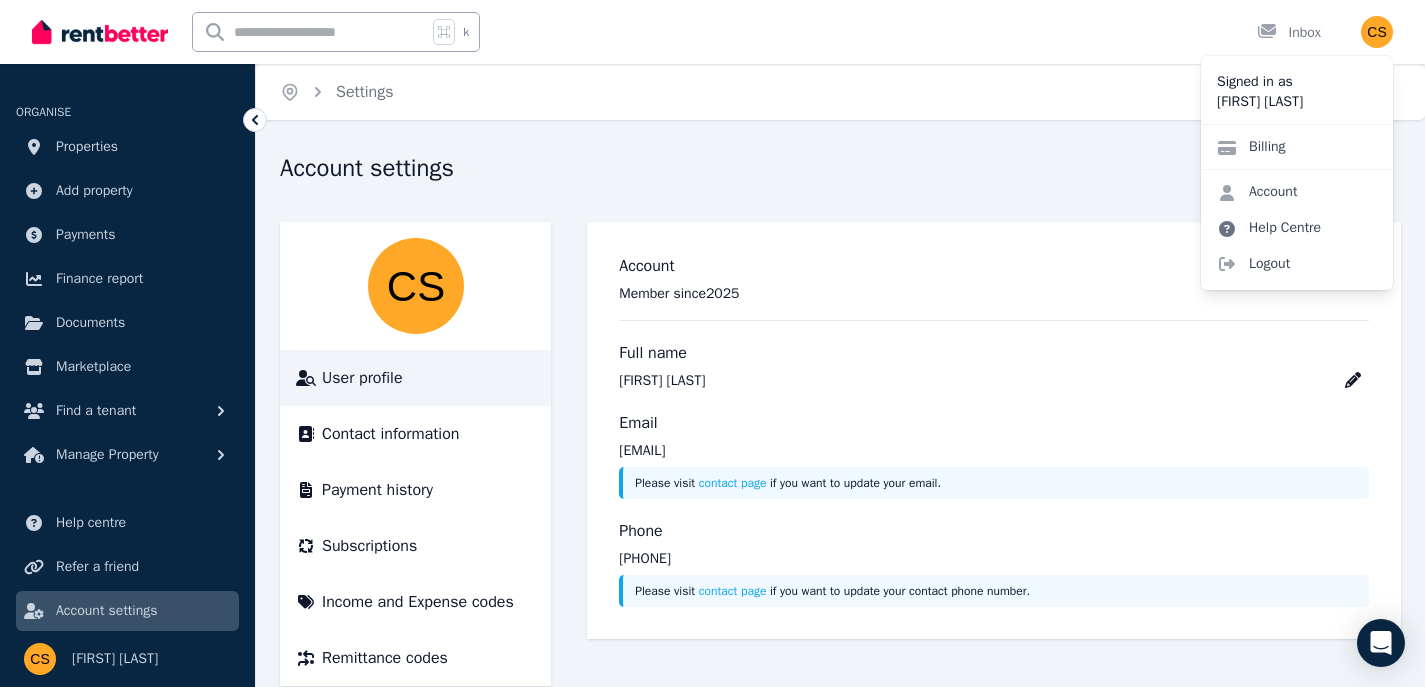 click on "Help Centre" at bounding box center (1269, 228) 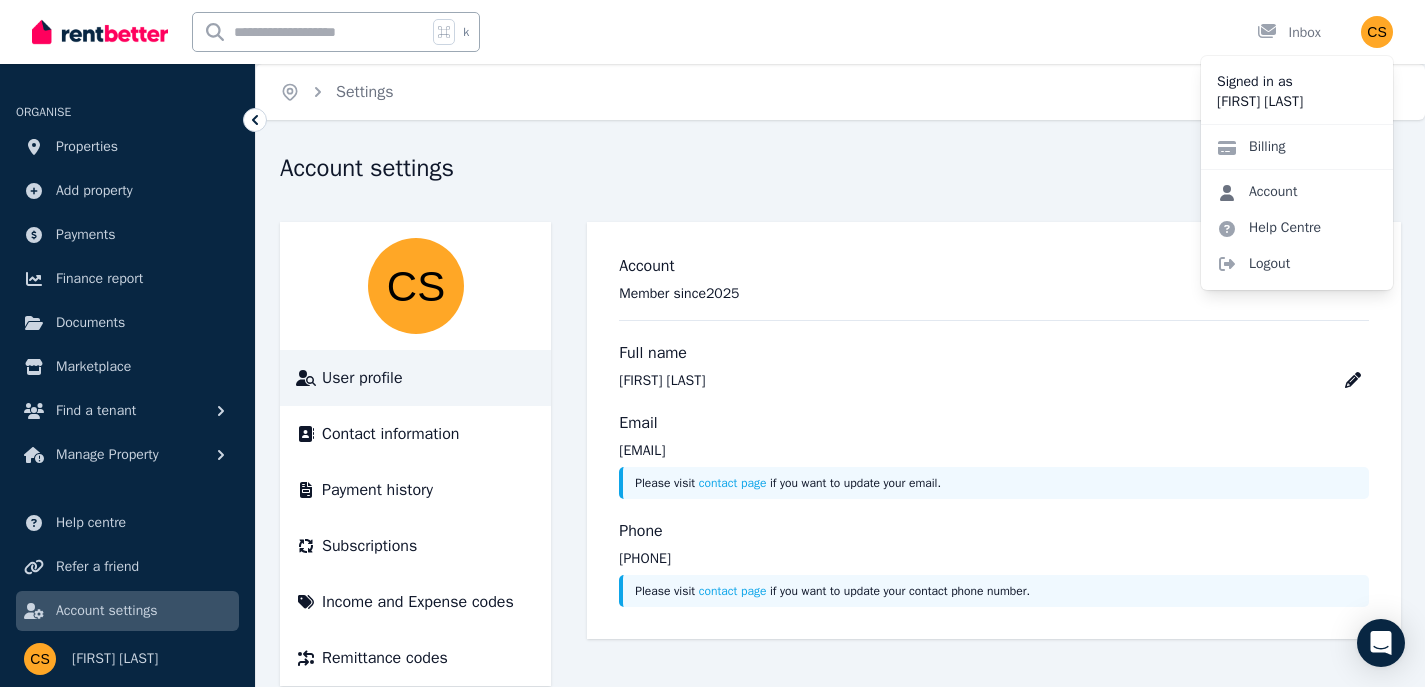 click on "Account" at bounding box center [1257, 192] 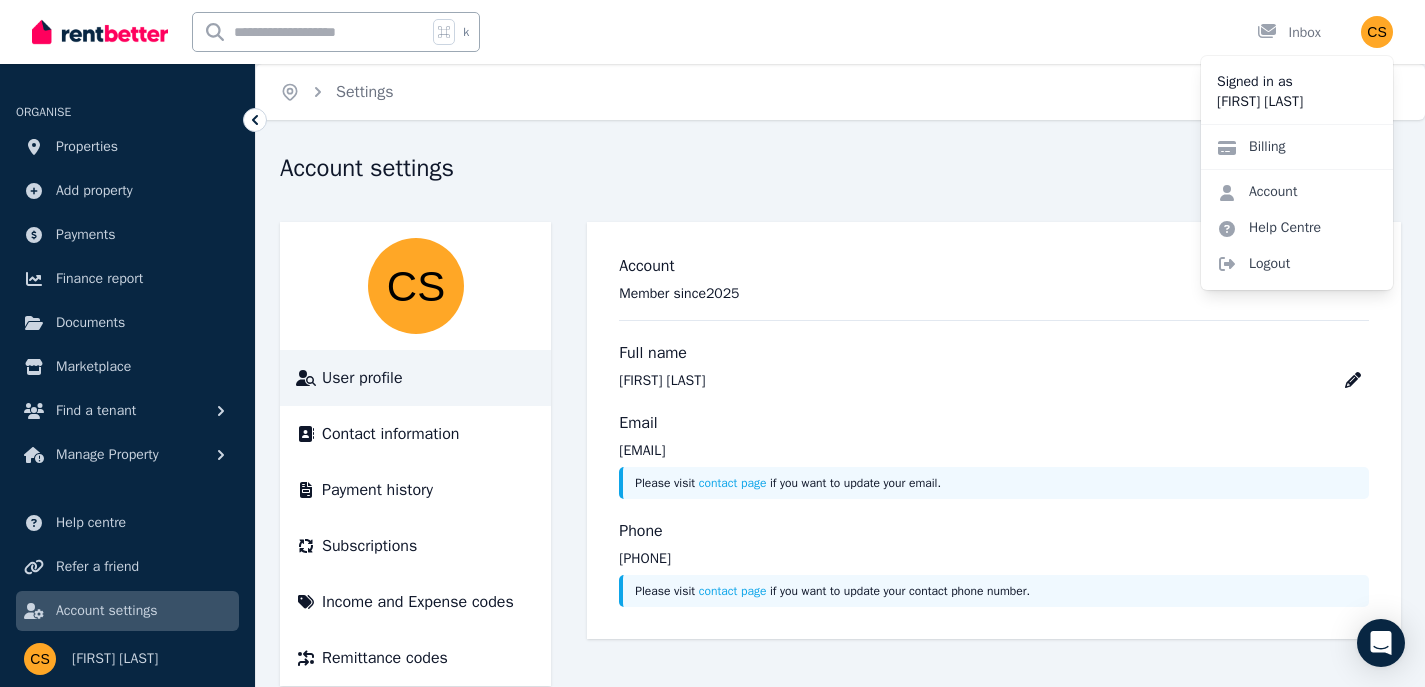 click on "Account settings User profile Contact information Payment history Subscriptions Income and Expense codes Remittance codes Account Member since 2025 Full name [FIRST] [LAST] Email [EMAIL] Please visit contact page if you want to update your email. Phone [PHONE] Please visit contact page if you want to update your contact phone number." at bounding box center (840, 419) 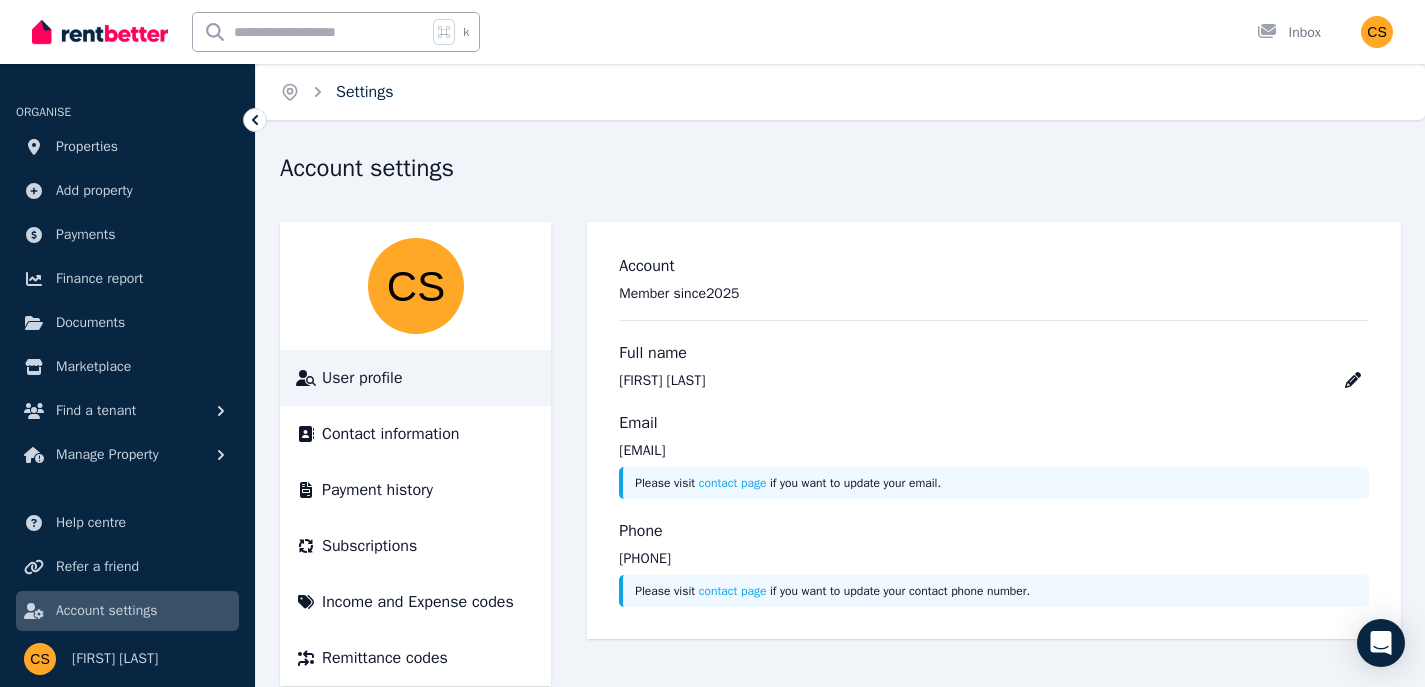 click on "Settings" at bounding box center (365, 92) 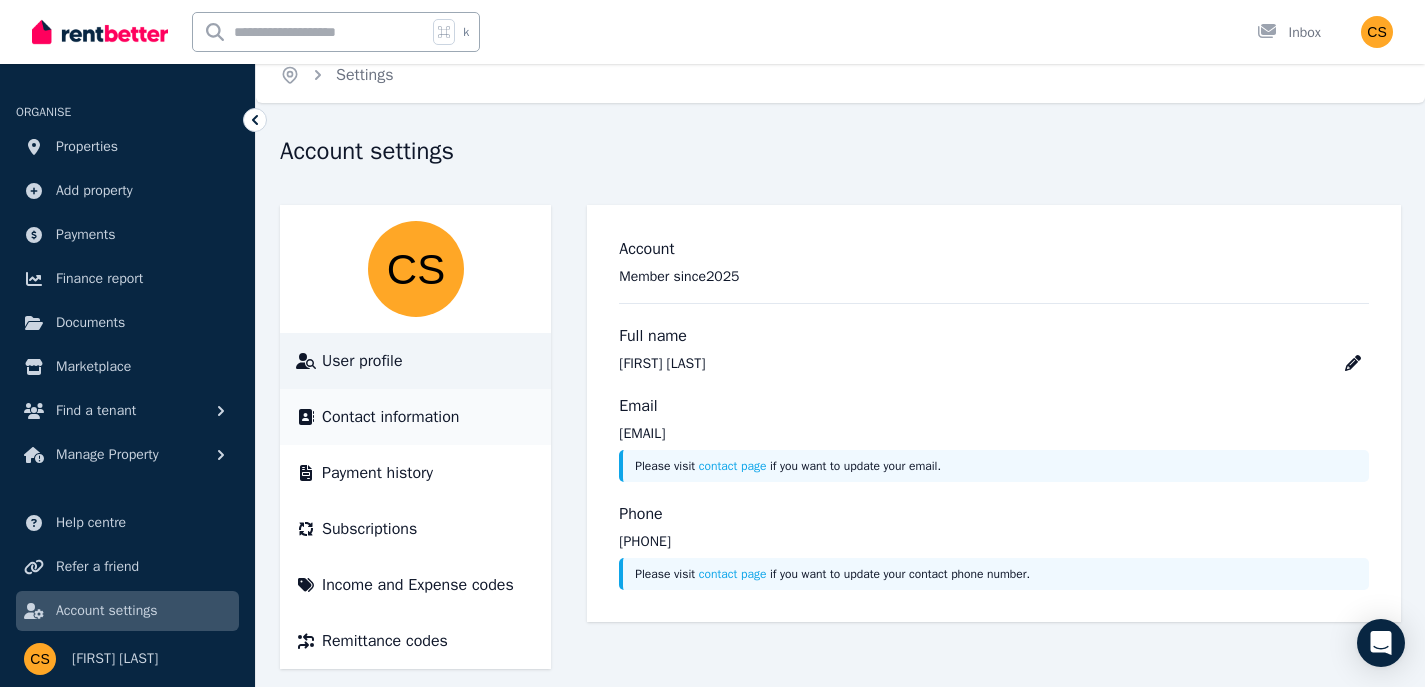 scroll, scrollTop: 35, scrollLeft: 0, axis: vertical 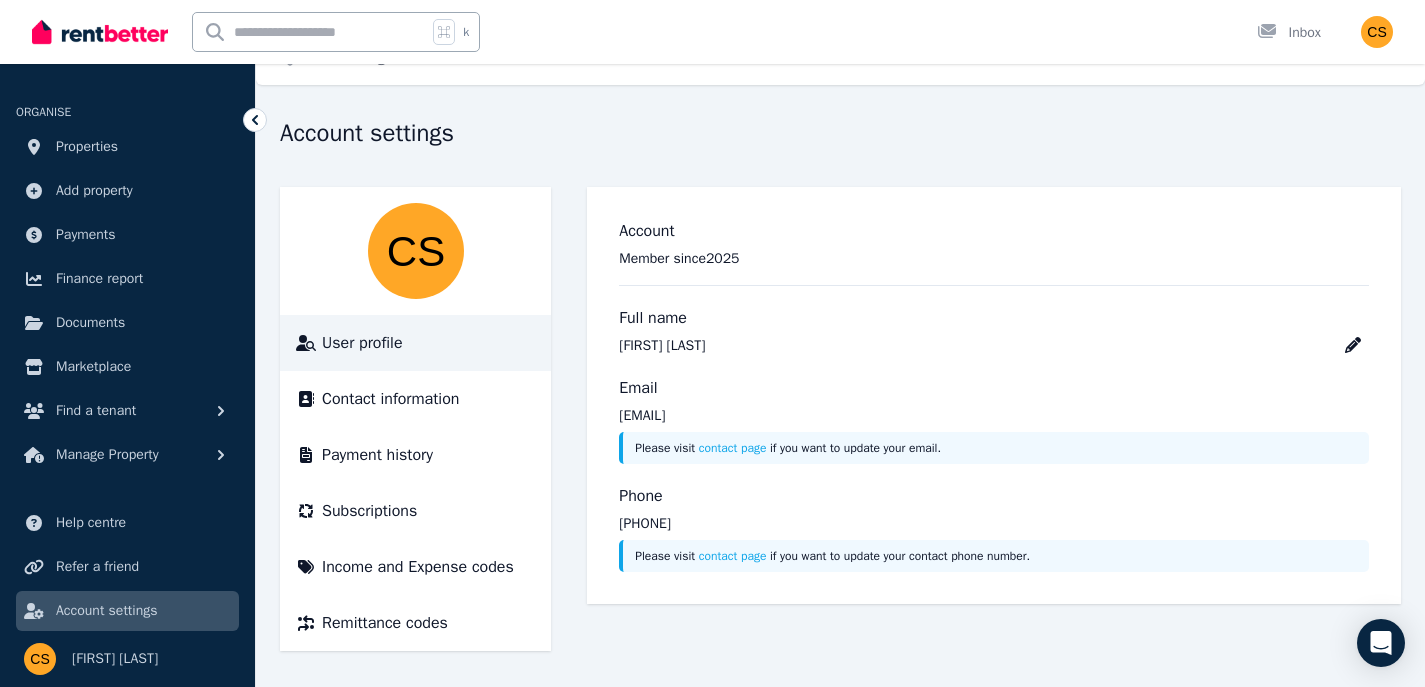 click on "Contact information" at bounding box center [390, 399] 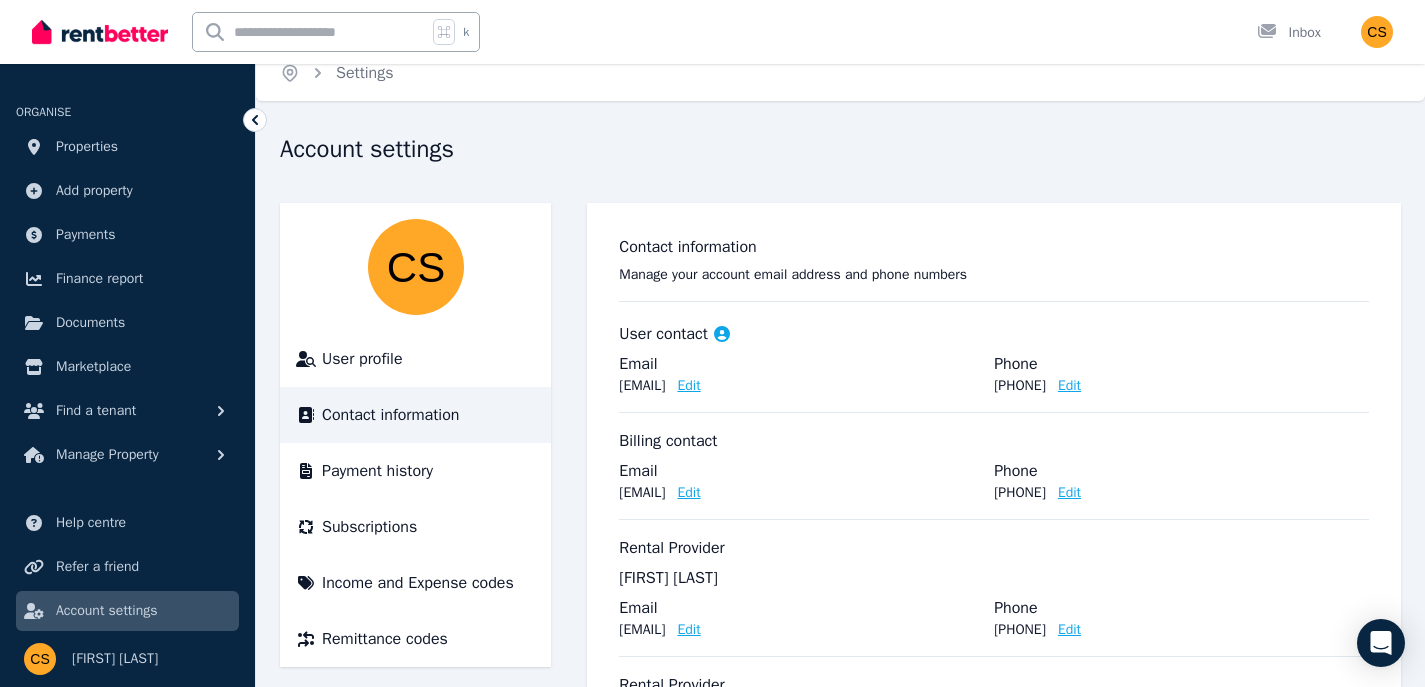 scroll, scrollTop: 41, scrollLeft: 0, axis: vertical 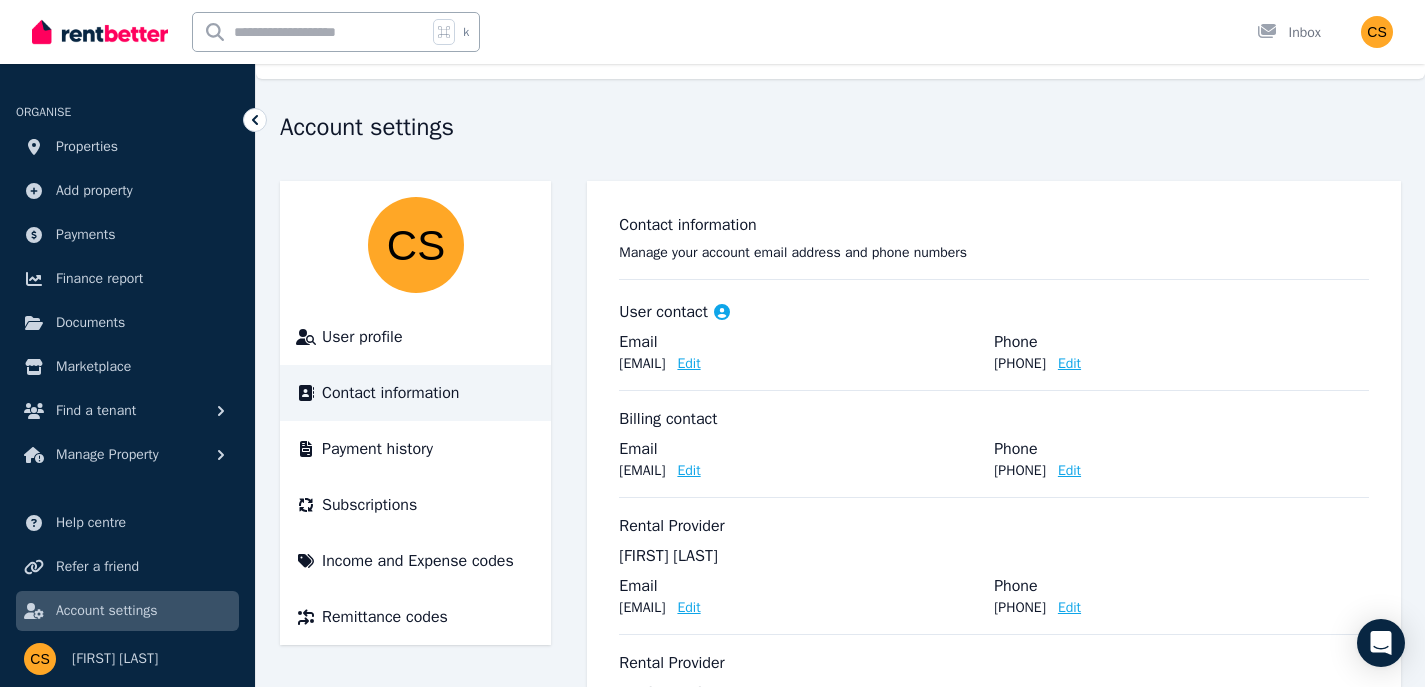click on "Edit" at bounding box center [688, 364] 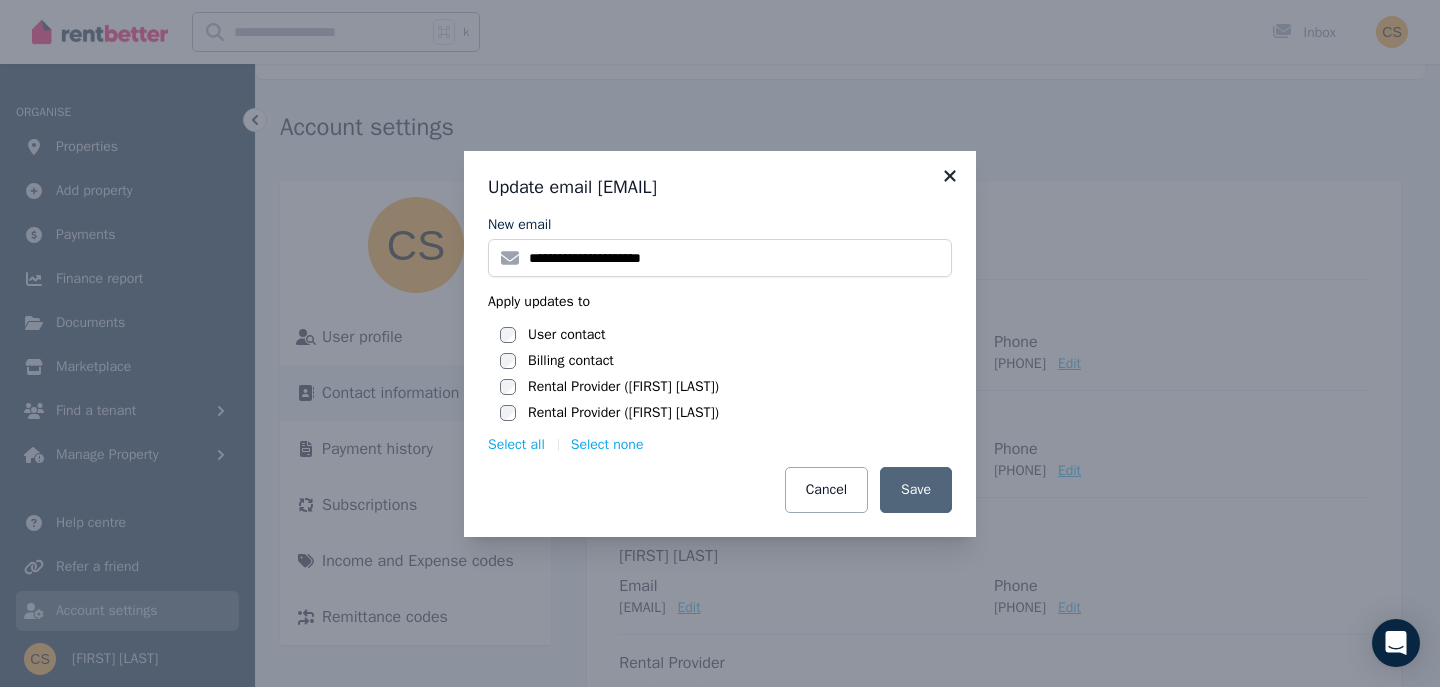 click 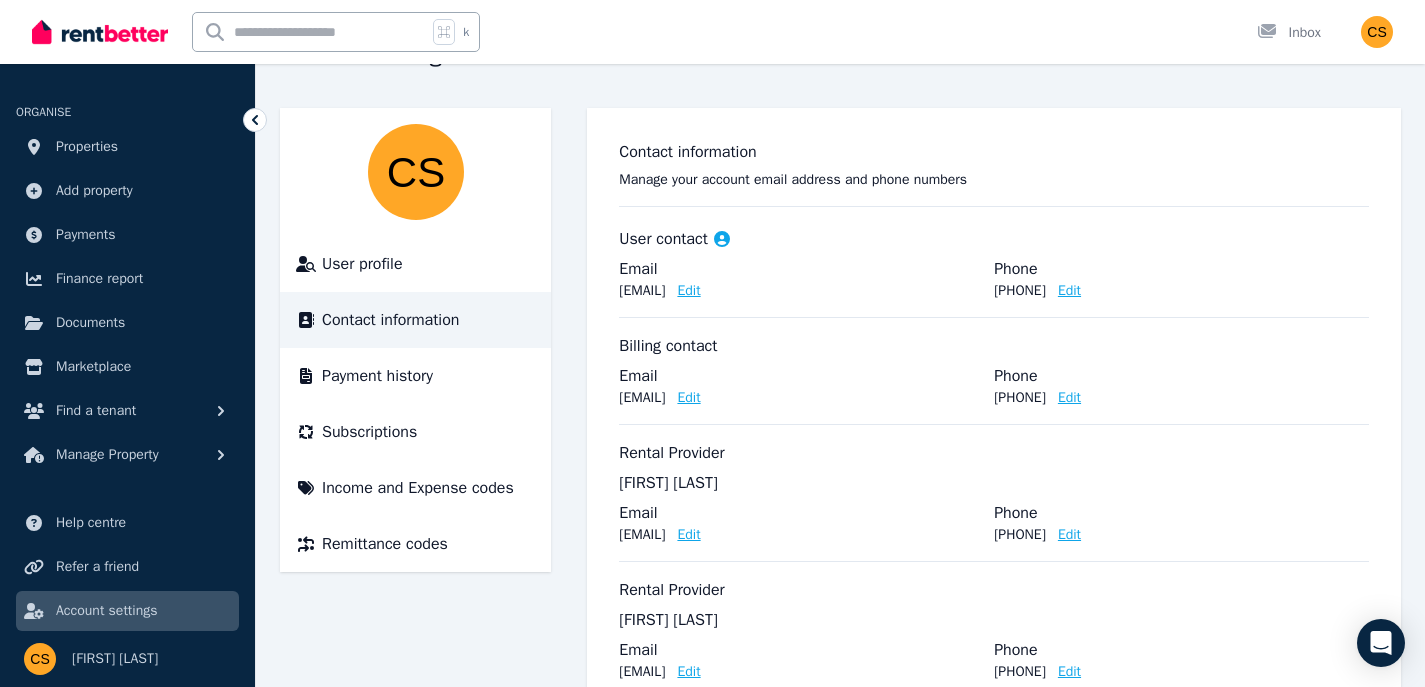 scroll, scrollTop: 0, scrollLeft: 0, axis: both 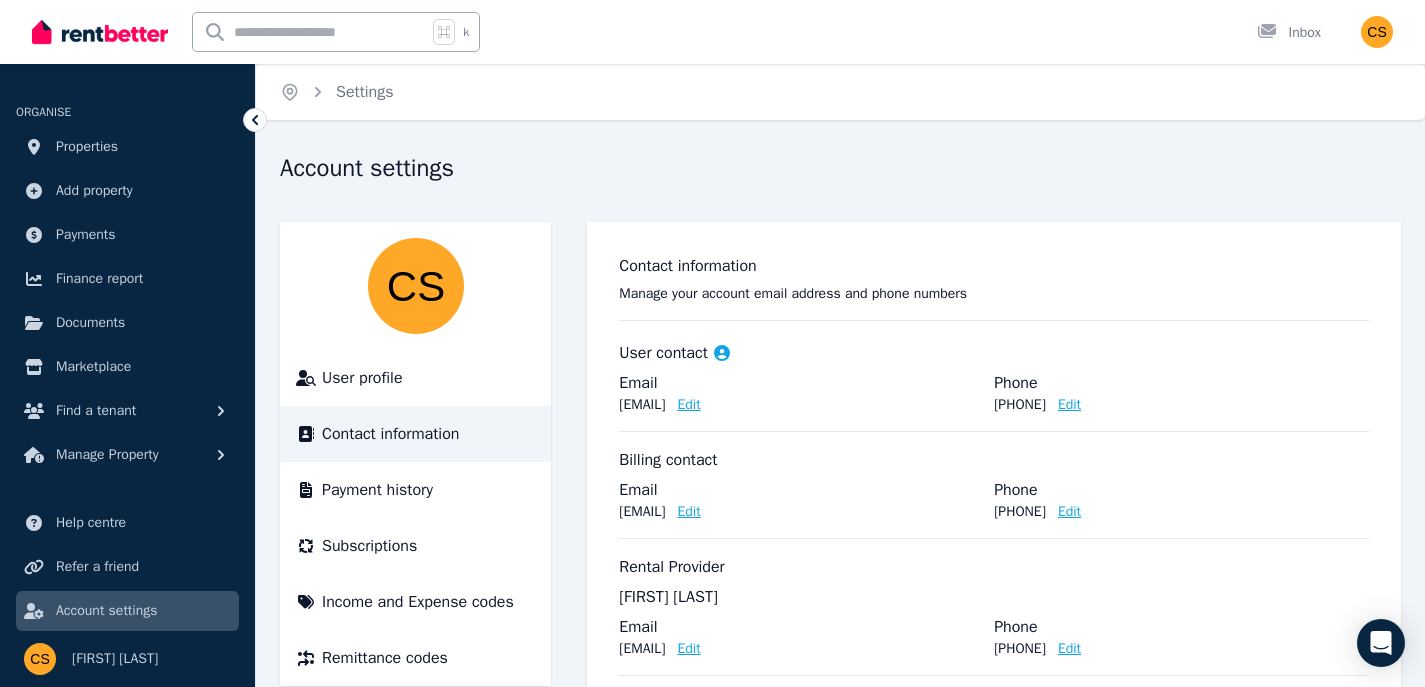 click at bounding box center (100, 32) 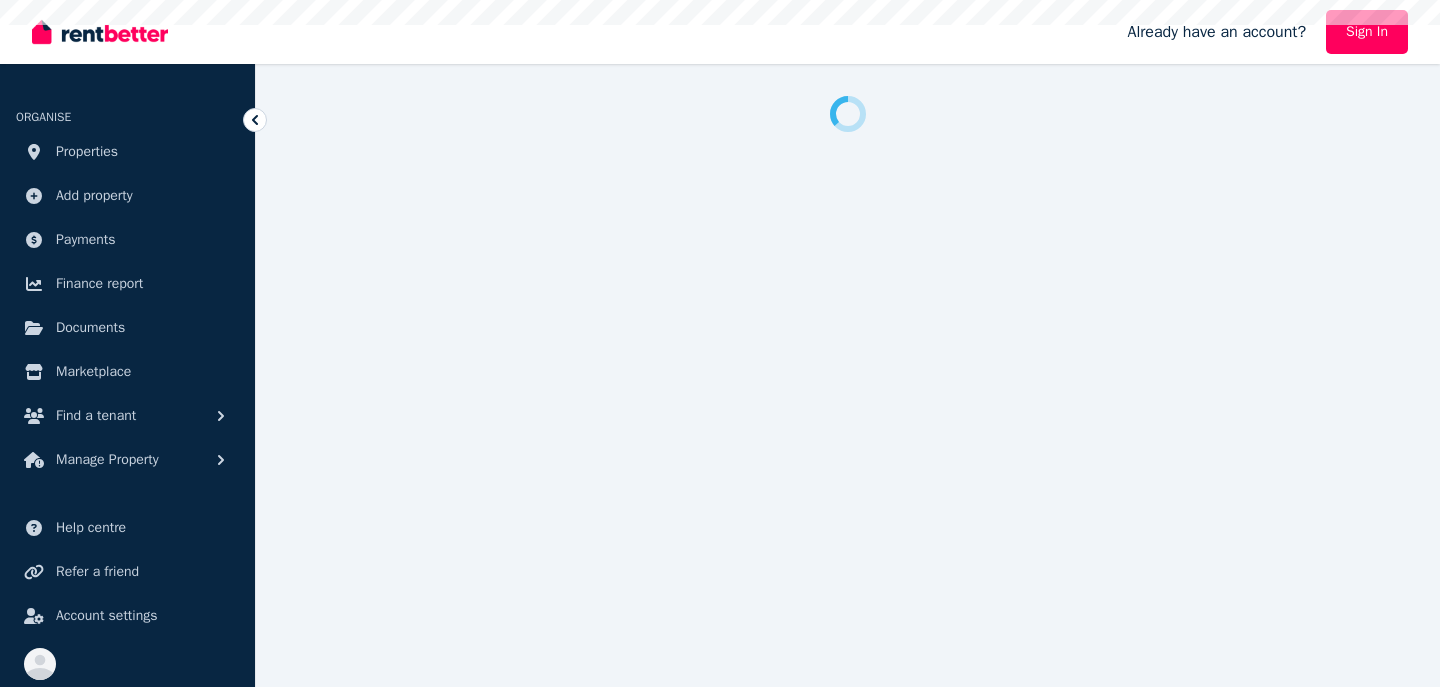 scroll, scrollTop: 0, scrollLeft: 0, axis: both 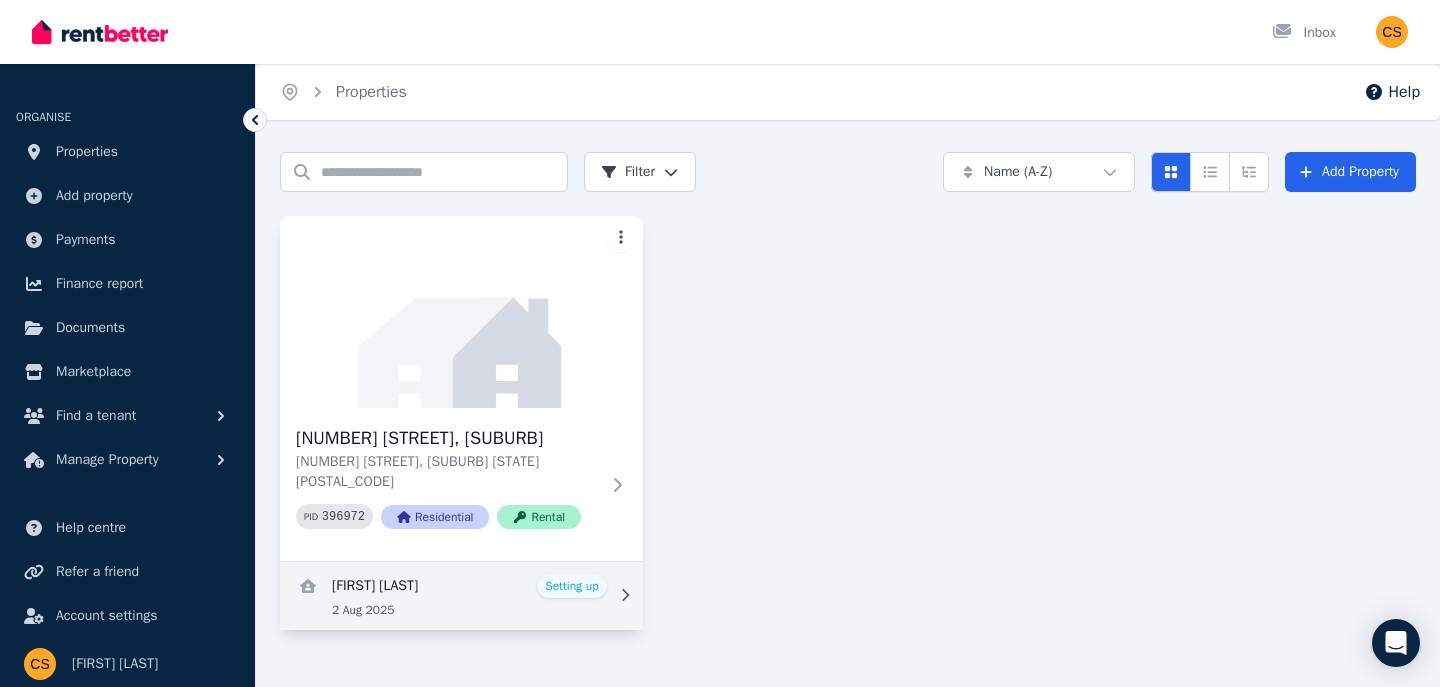click at bounding box center [461, 596] 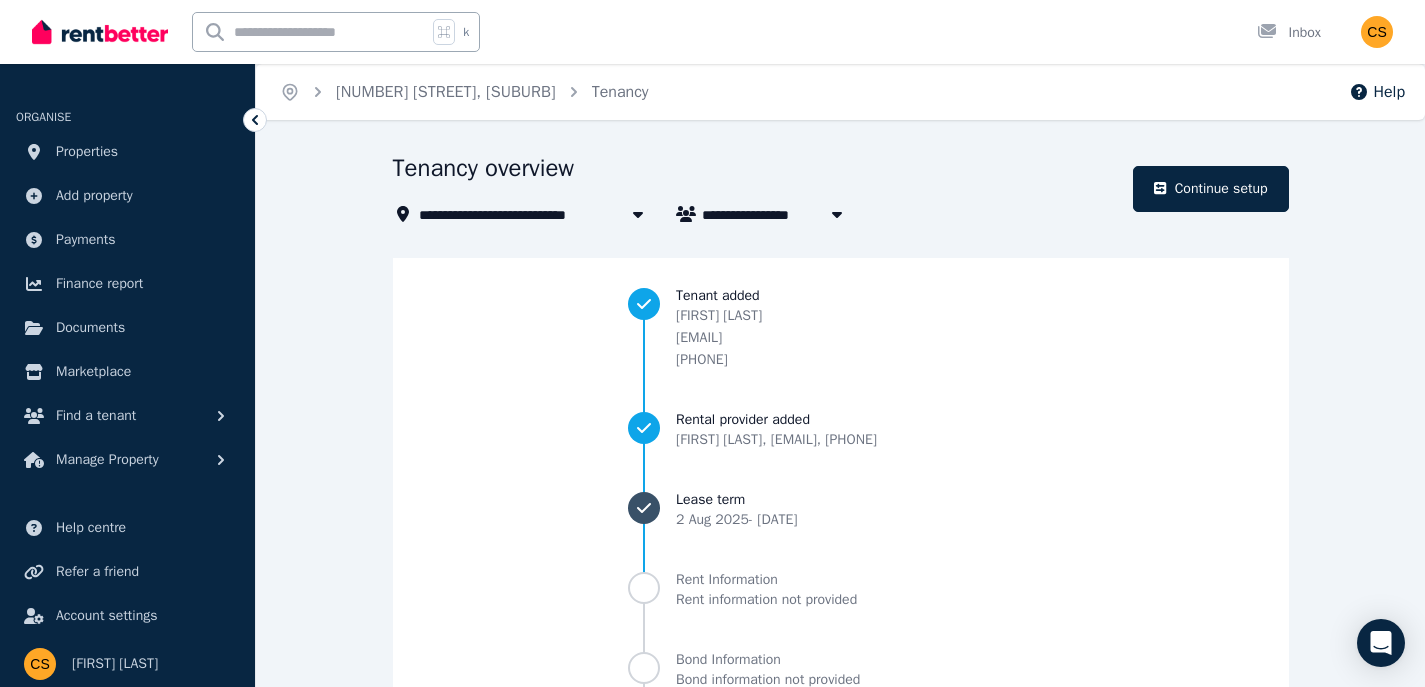 click 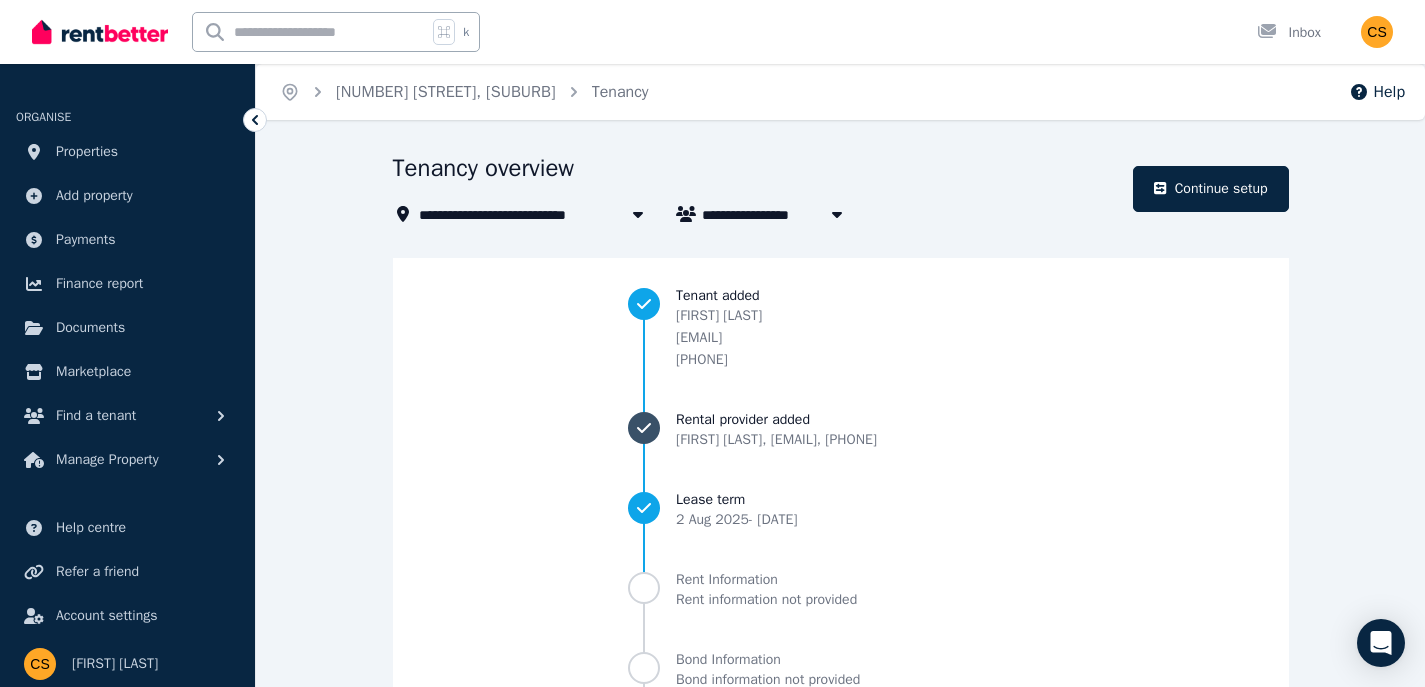click at bounding box center [644, 428] 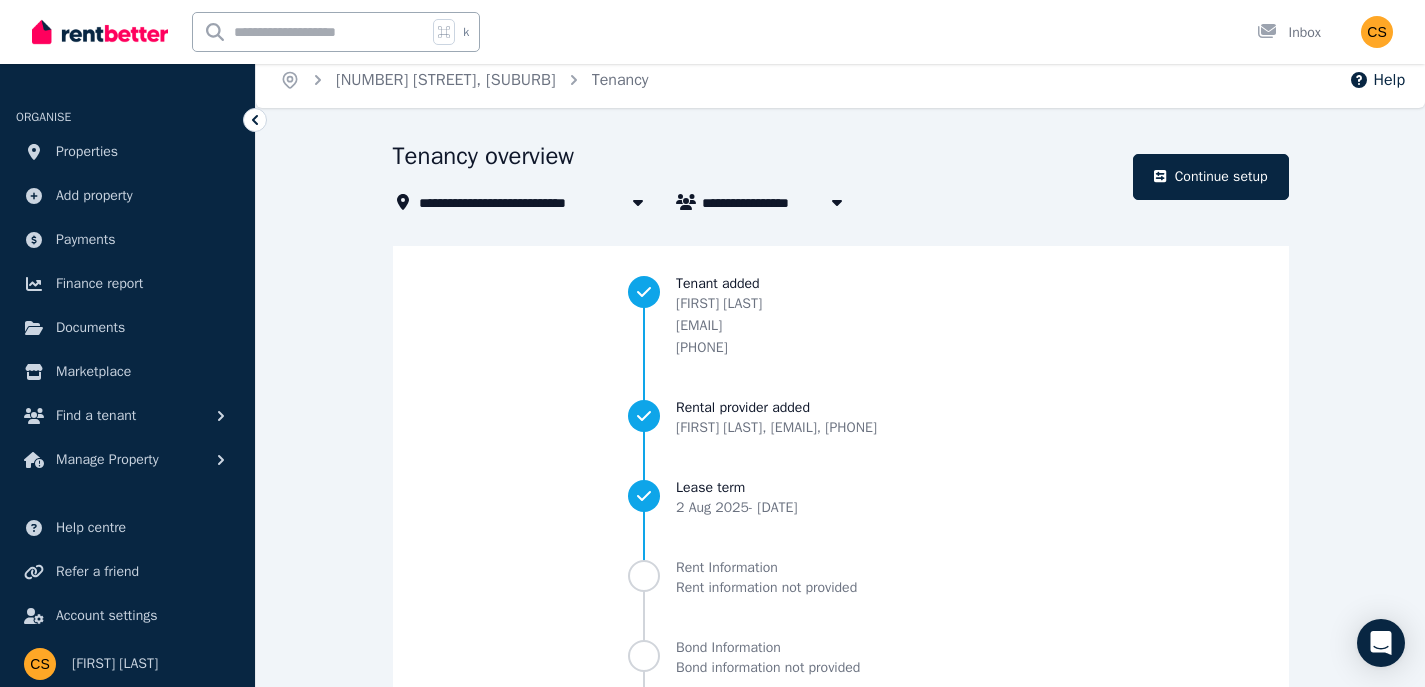 scroll, scrollTop: 0, scrollLeft: 0, axis: both 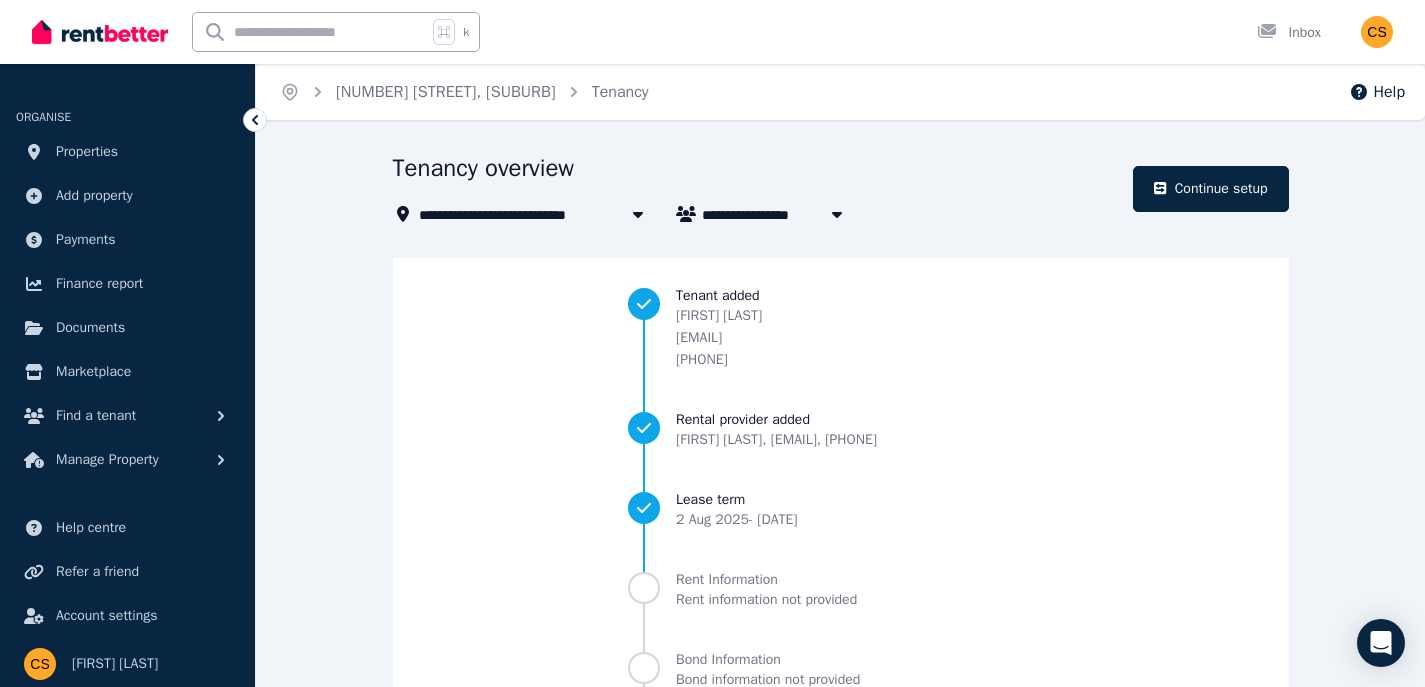 click on "[FIRST] [LAST]" at bounding box center (763, 214) 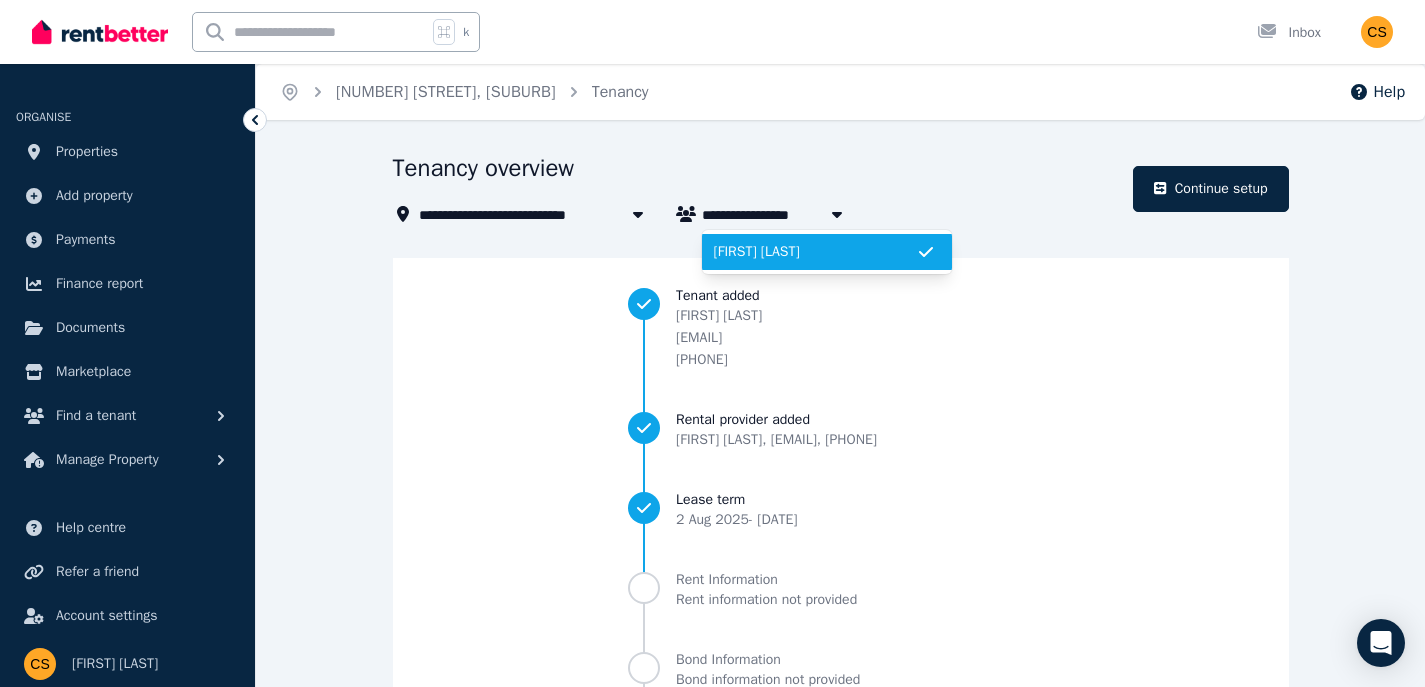 click on "[FIRST] [LAST]" at bounding box center (815, 252) 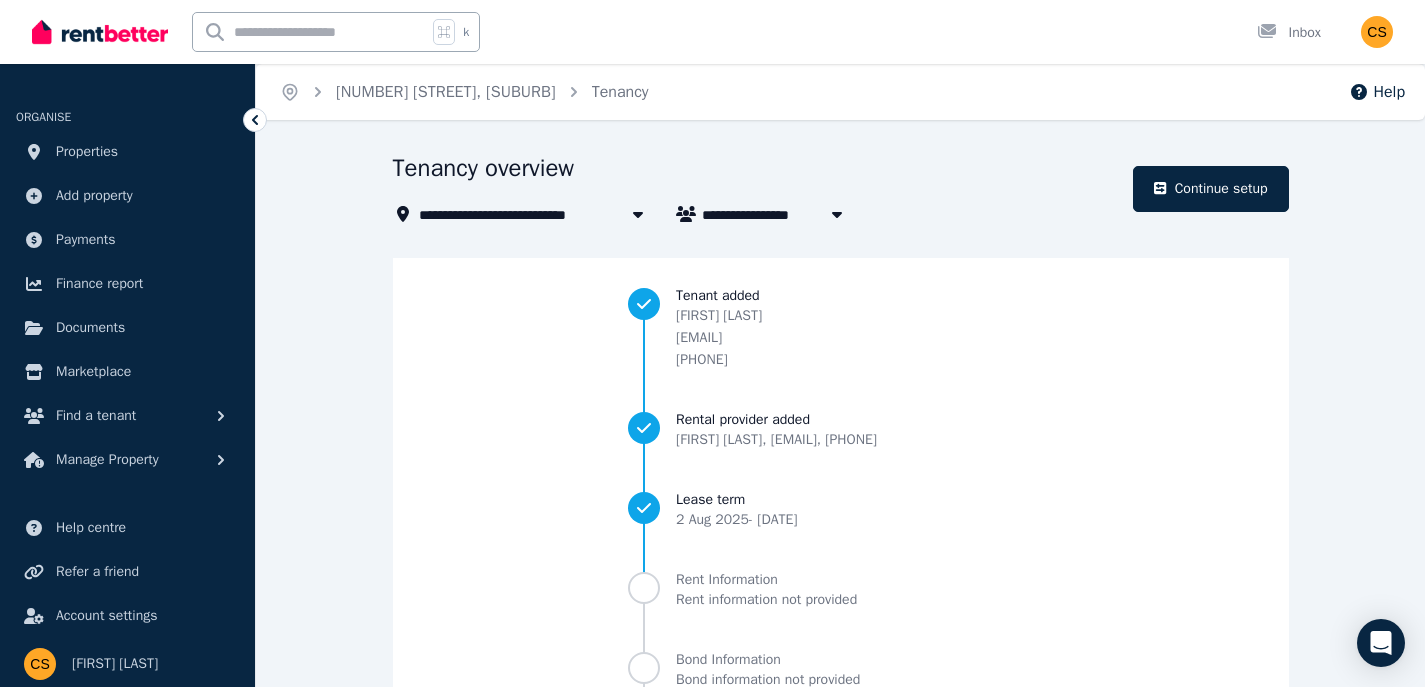 click 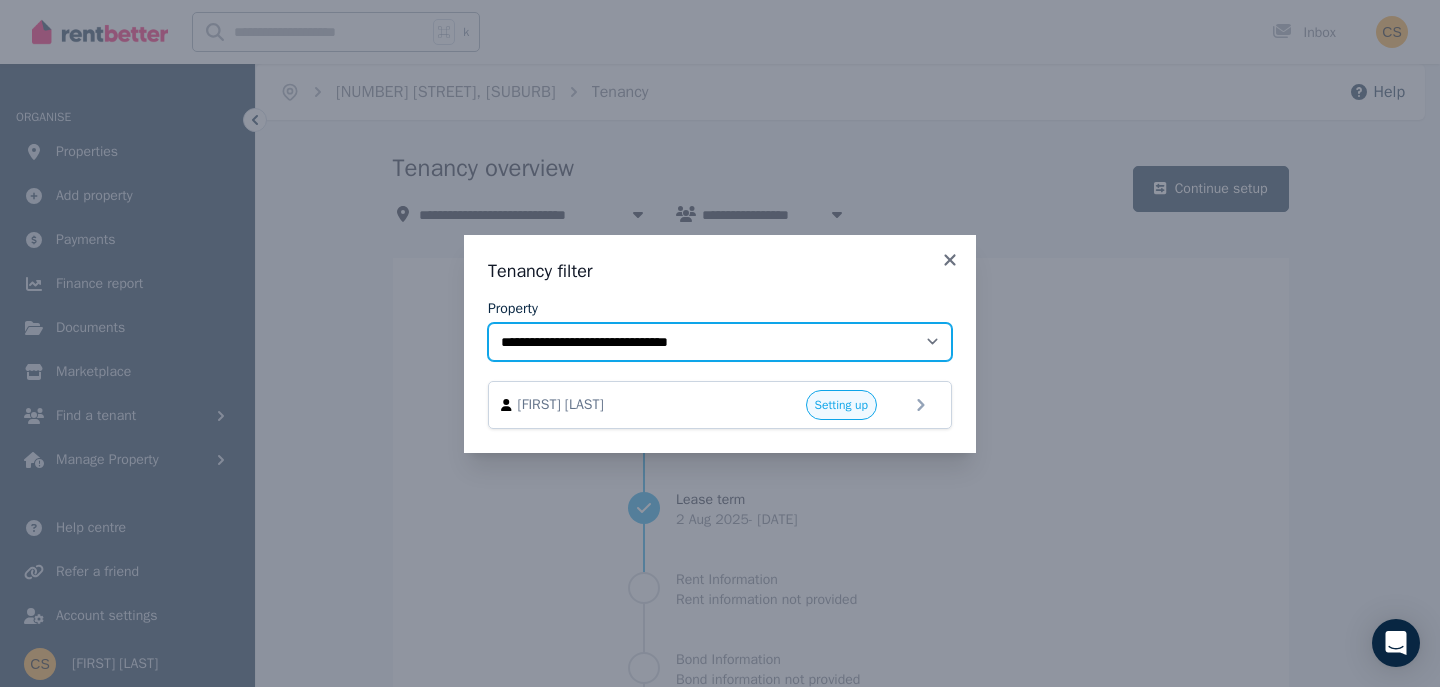 click on "**********" at bounding box center (720, 342) 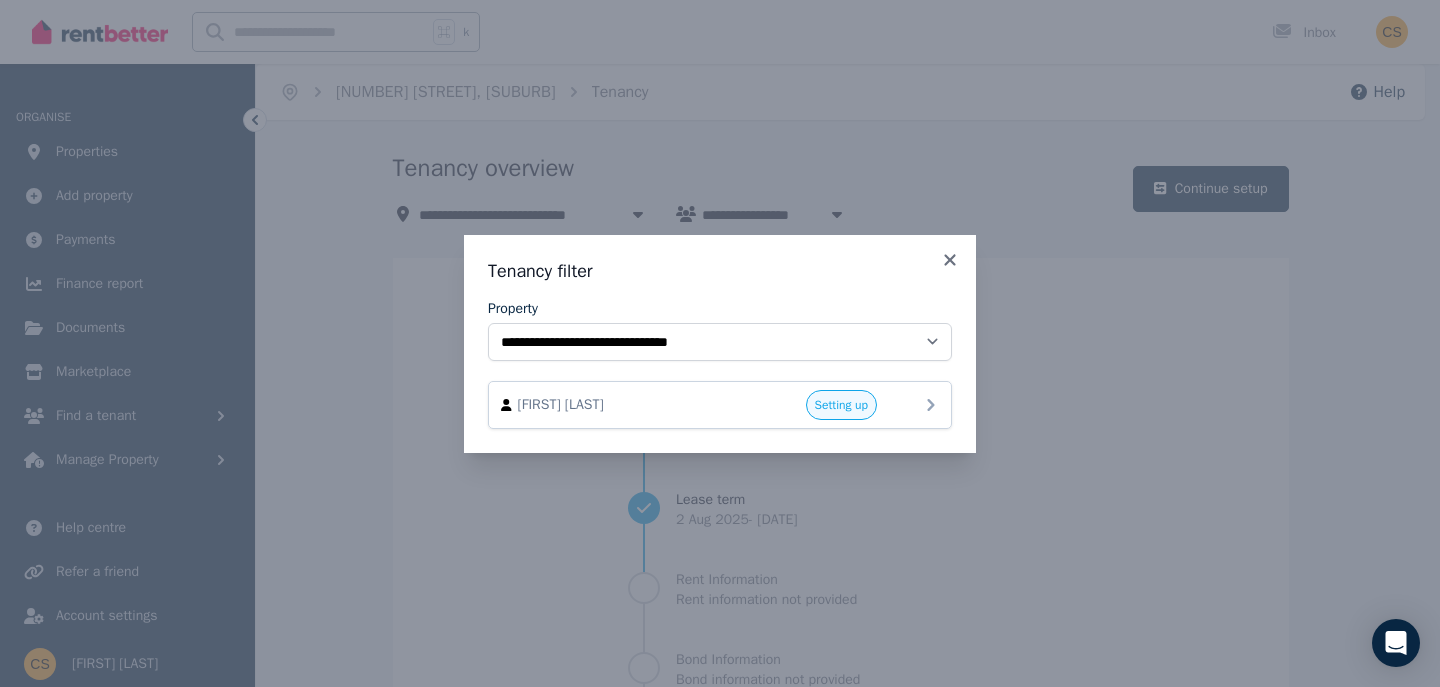 click 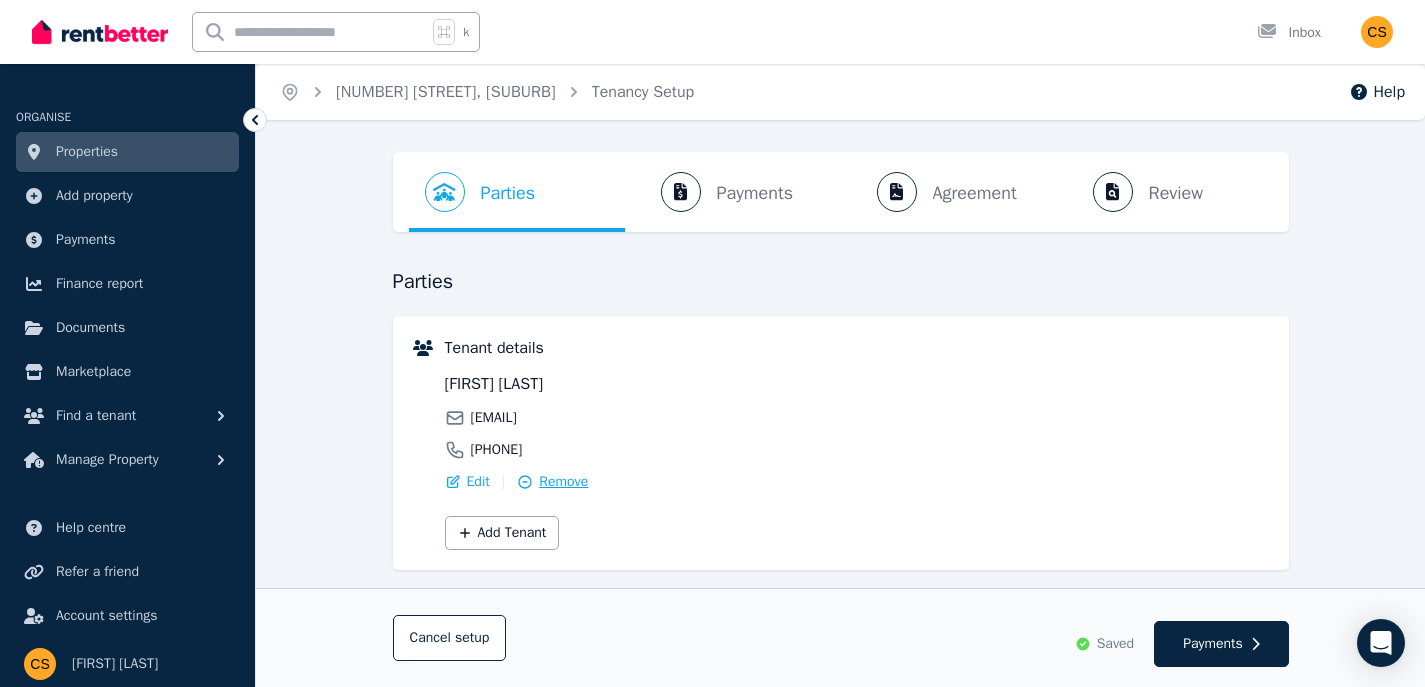 click on "Remove" at bounding box center (563, 482) 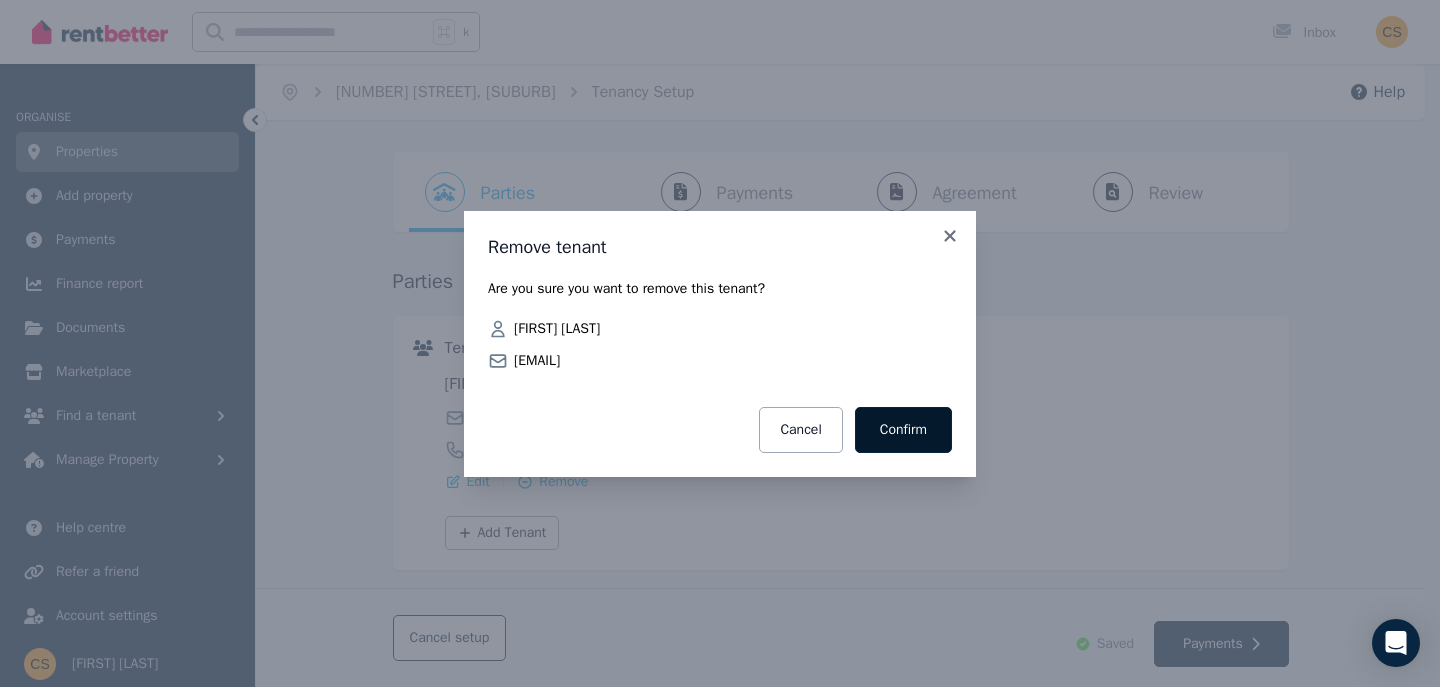 click on "Confirm" at bounding box center (903, 430) 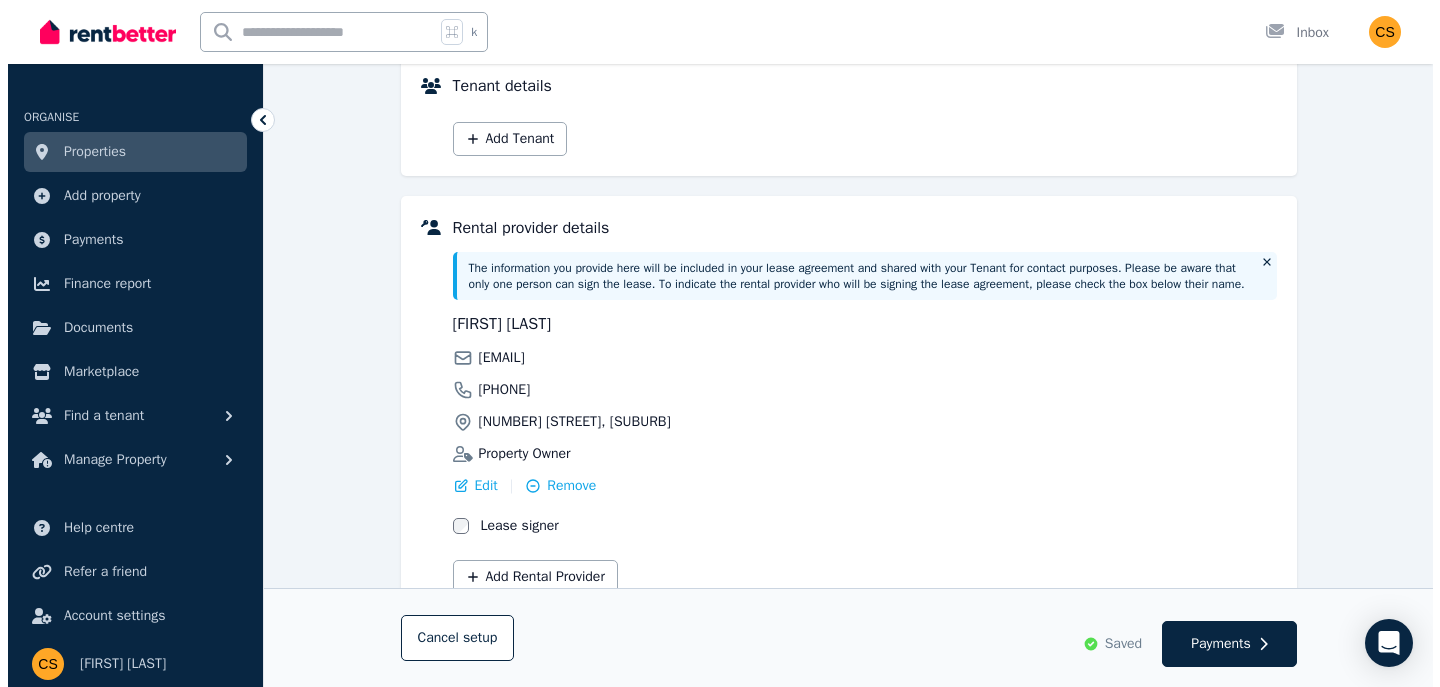 scroll, scrollTop: 360, scrollLeft: 0, axis: vertical 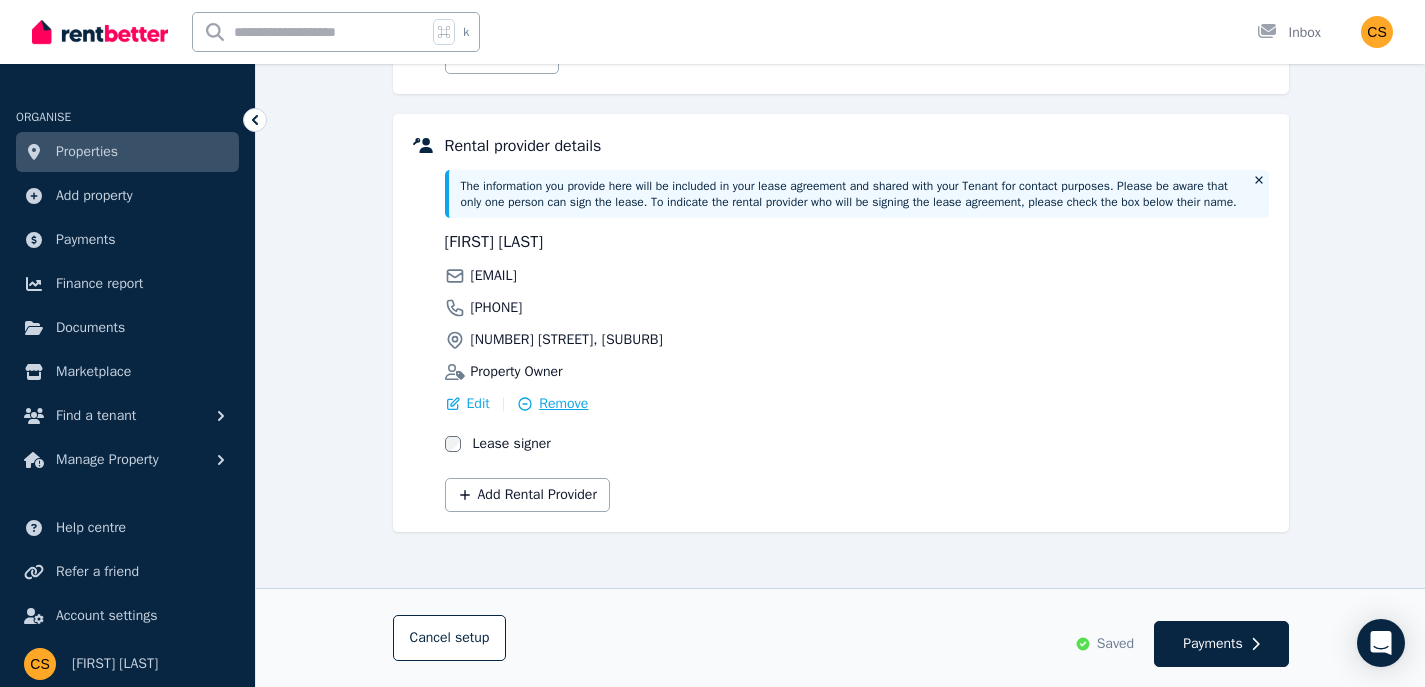 click on "Remove" at bounding box center [563, 404] 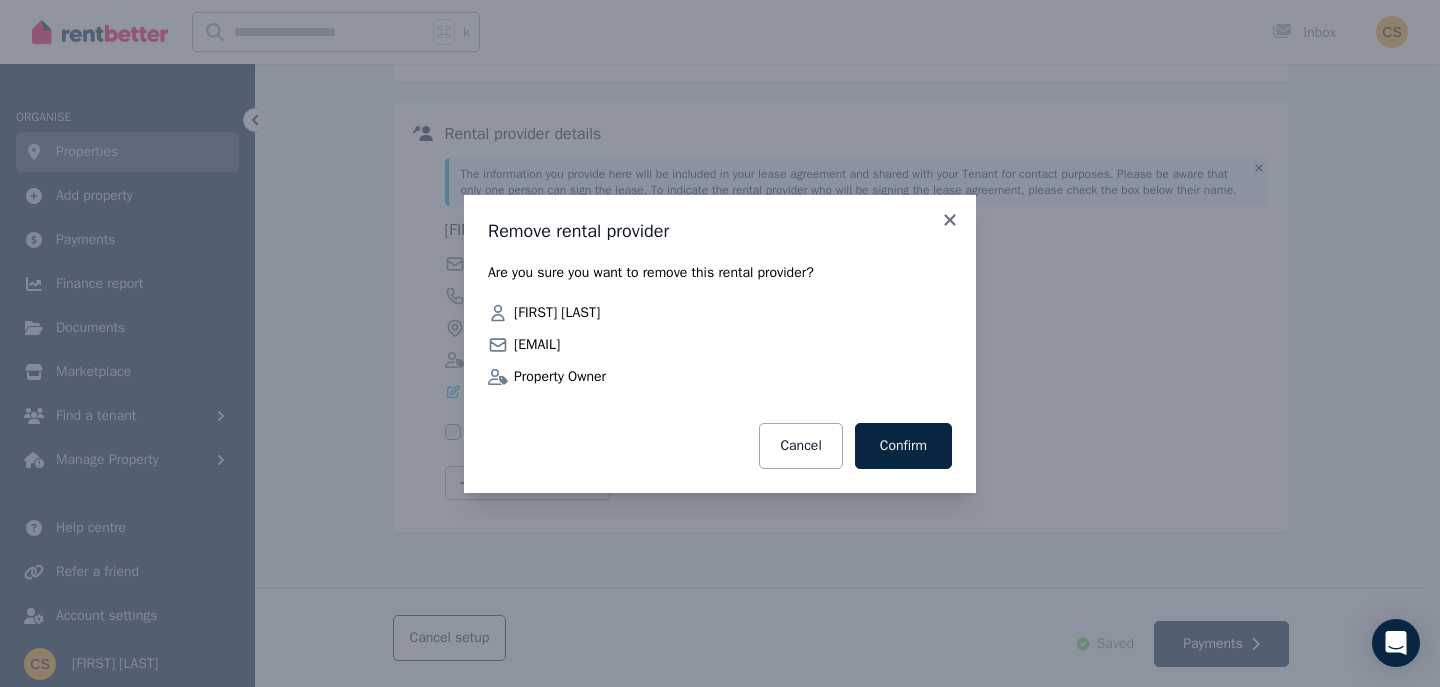 click on "Confirm" at bounding box center (903, 446) 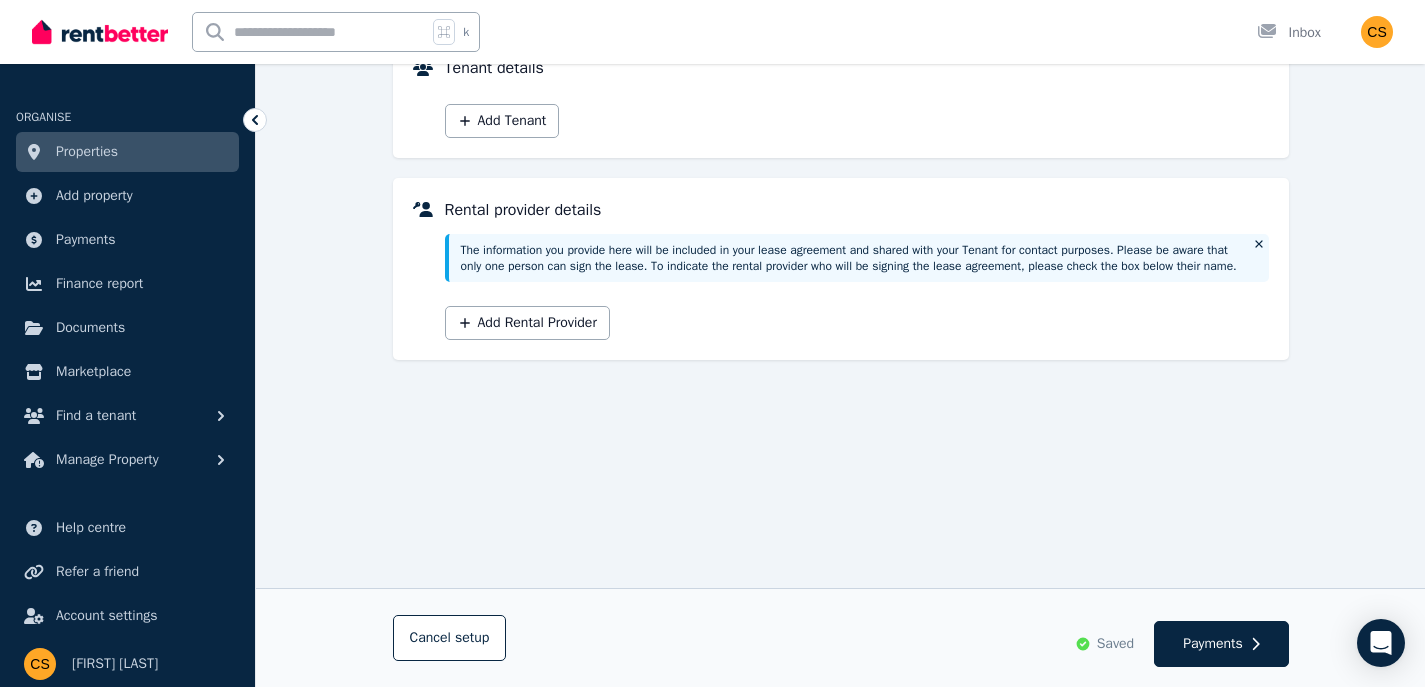 scroll, scrollTop: 0, scrollLeft: 0, axis: both 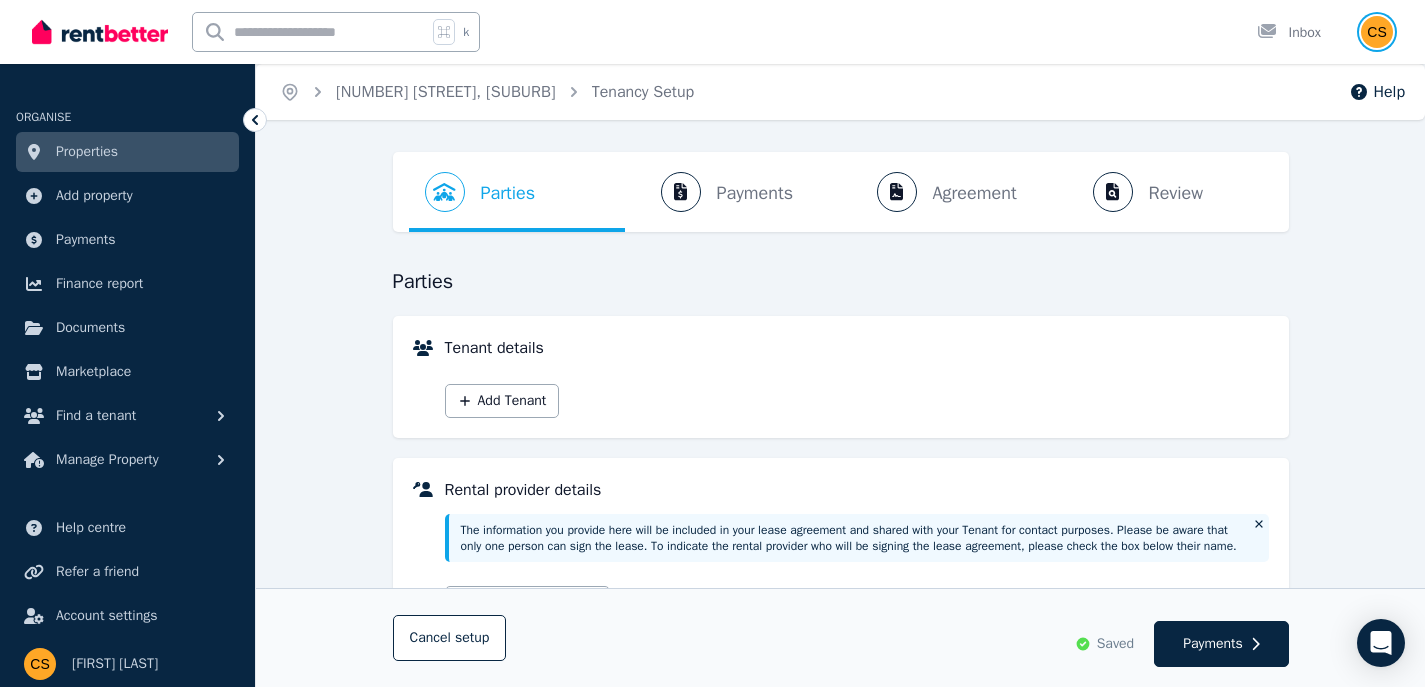 click at bounding box center [1377, 32] 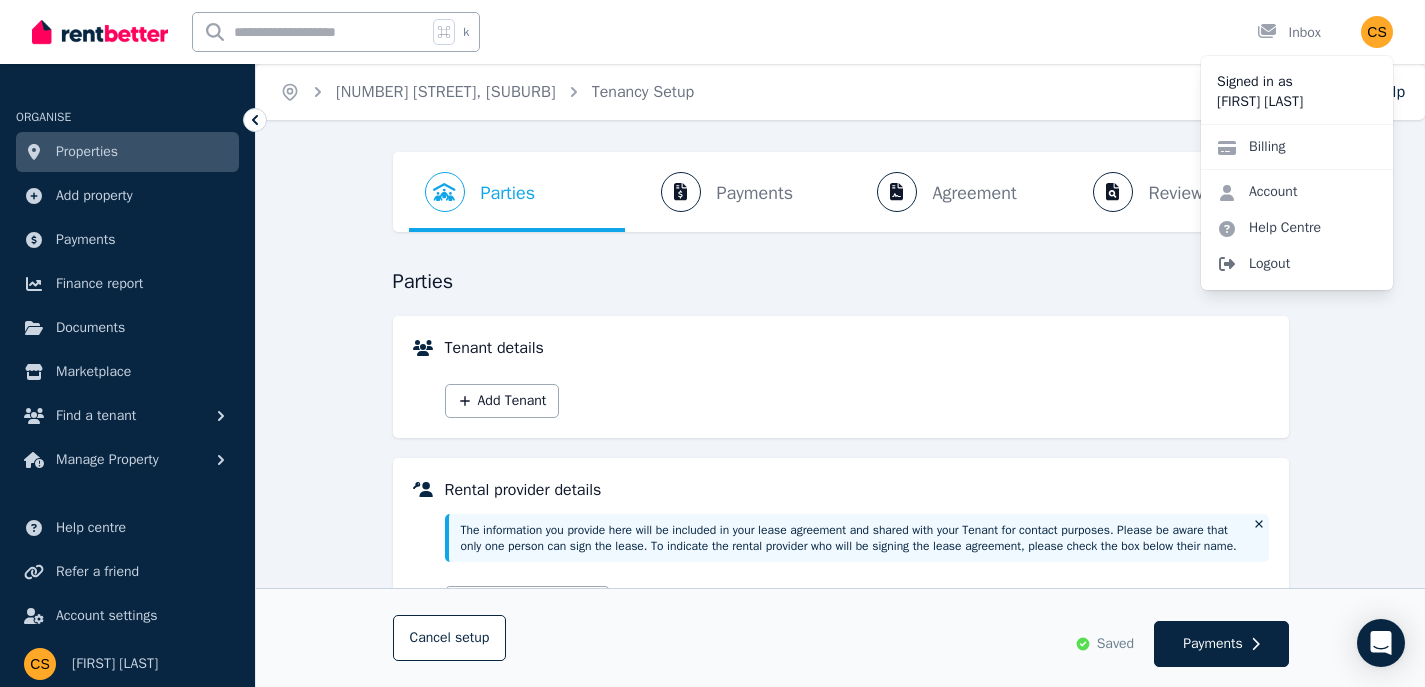 click on "Logout" at bounding box center [1297, 264] 